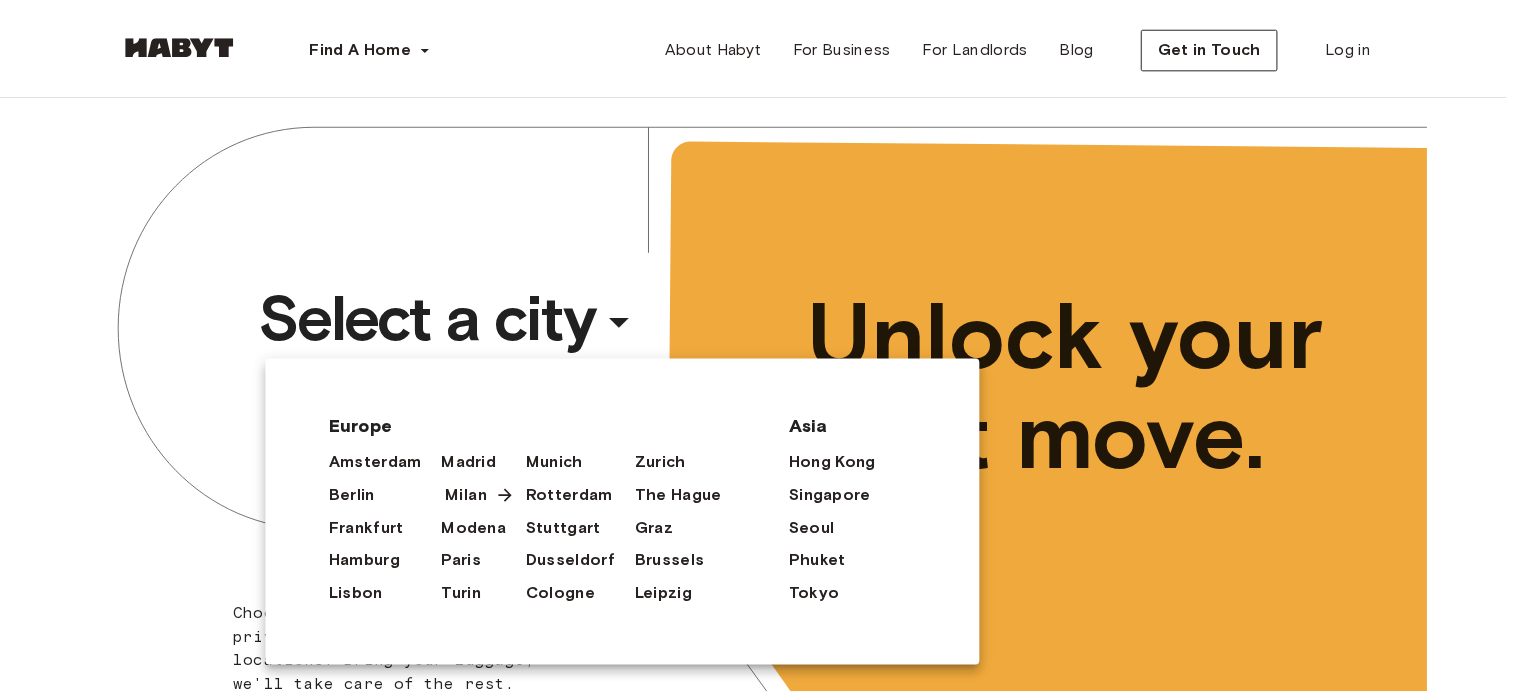 scroll, scrollTop: 0, scrollLeft: 0, axis: both 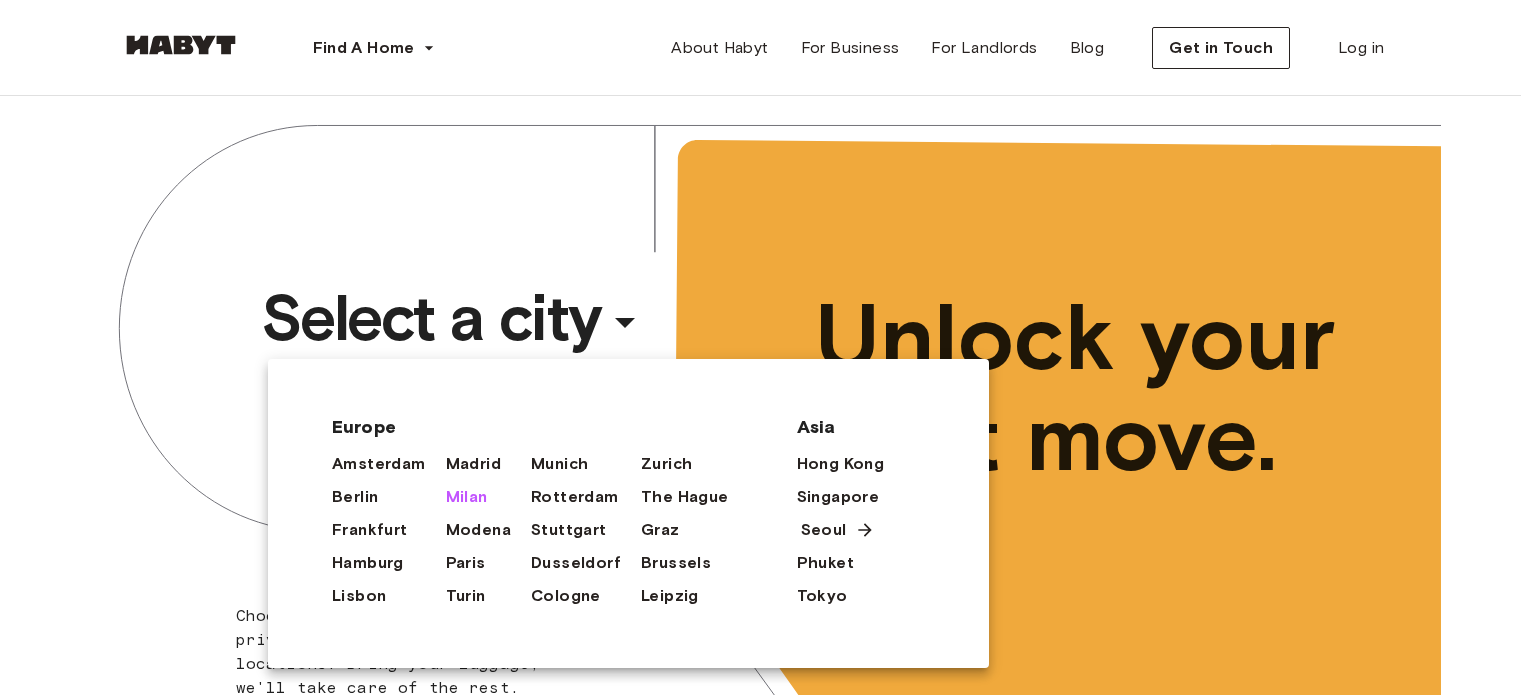 click on "Milan" at bounding box center (467, 497) 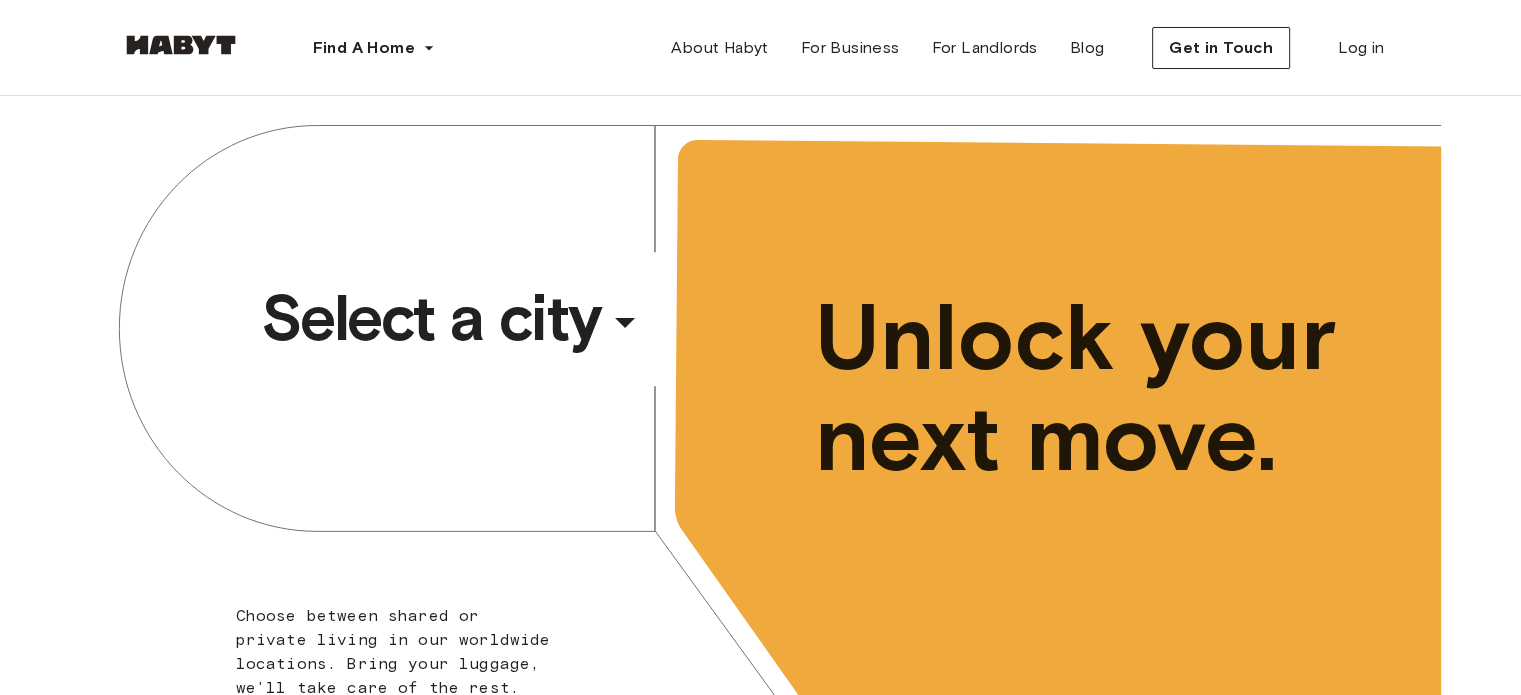 scroll, scrollTop: 0, scrollLeft: 0, axis: both 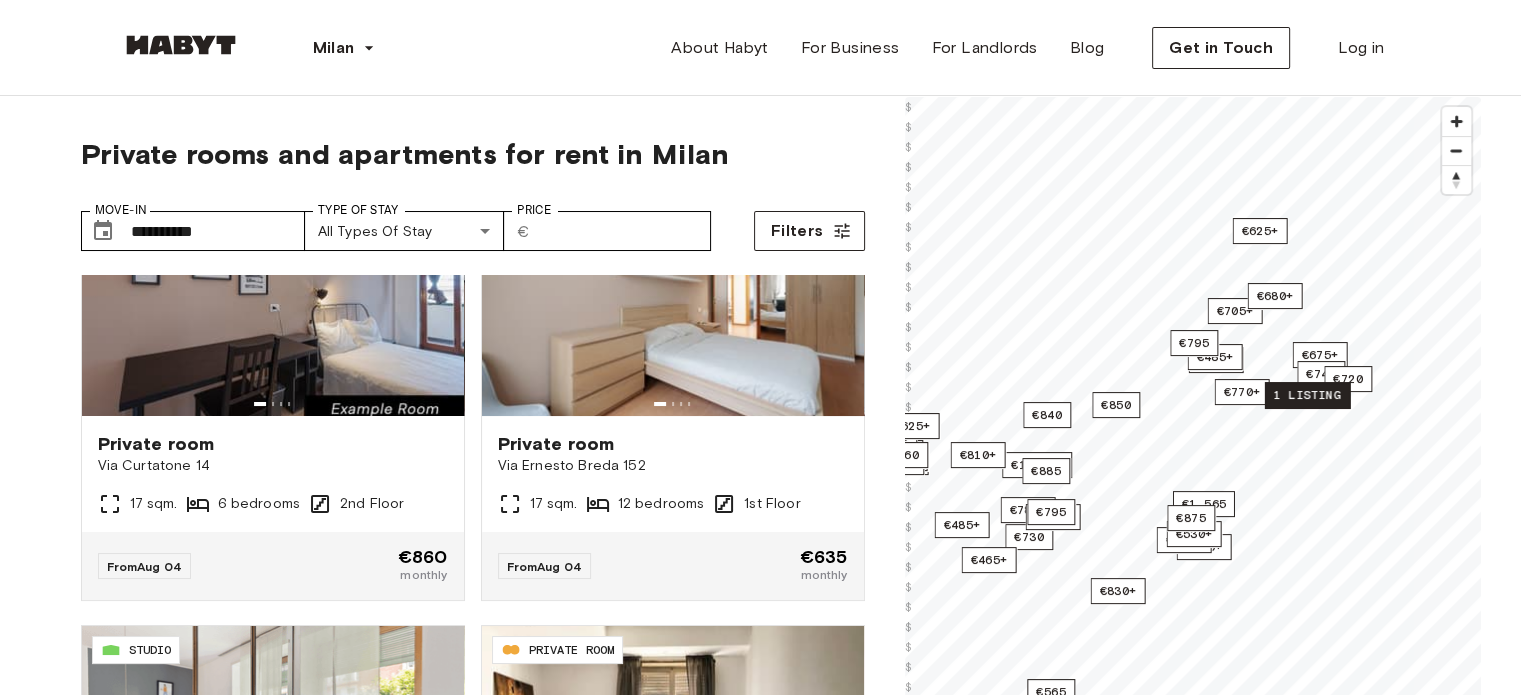 click on "1 listing" at bounding box center (1306, 395) 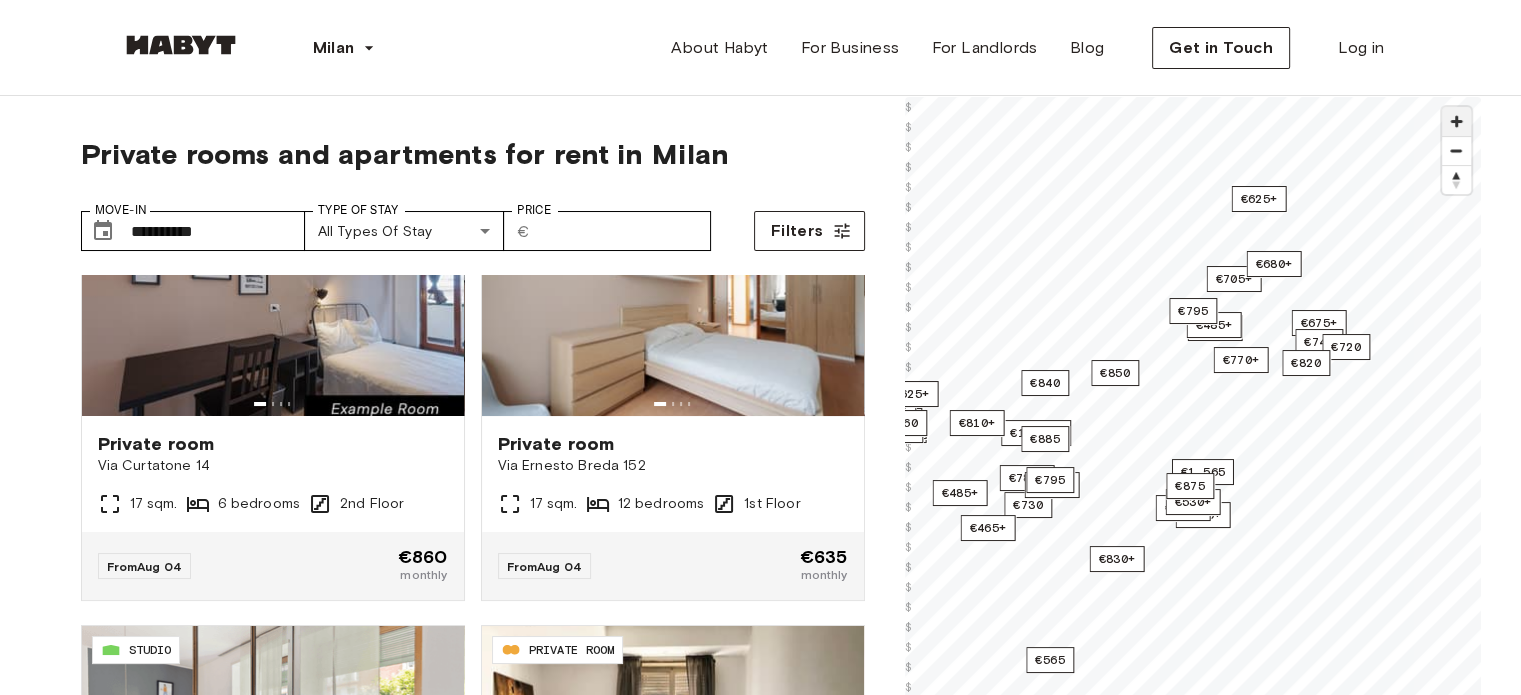 click at bounding box center (1456, 121) 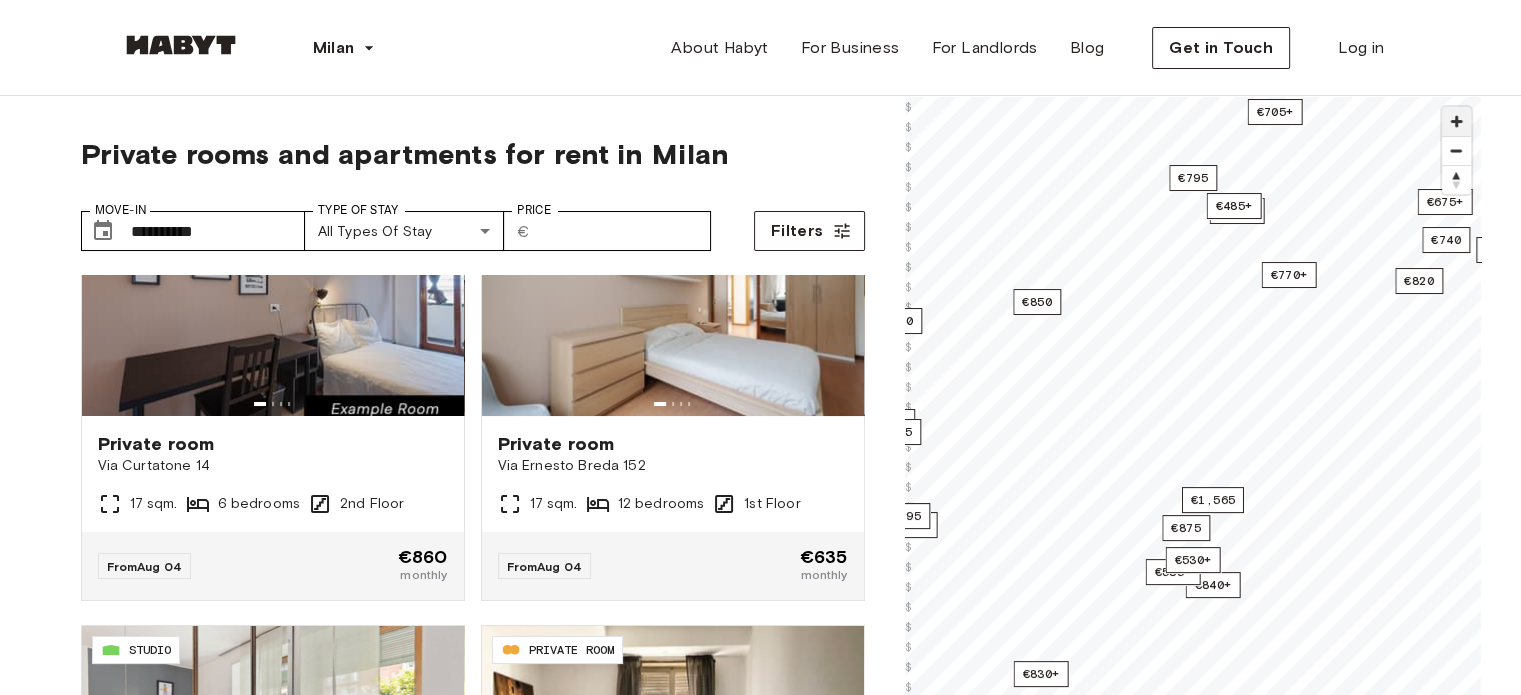 click at bounding box center (1456, 121) 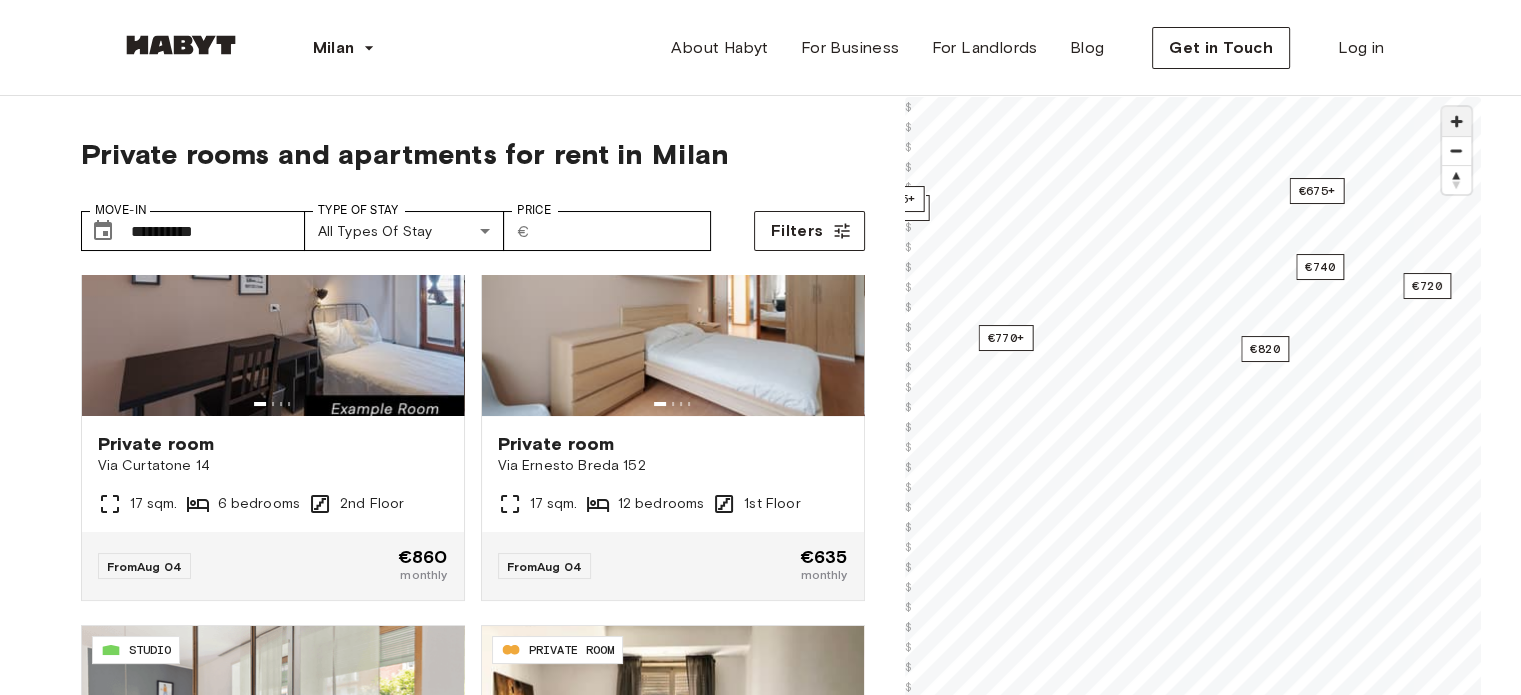 click at bounding box center [1456, 121] 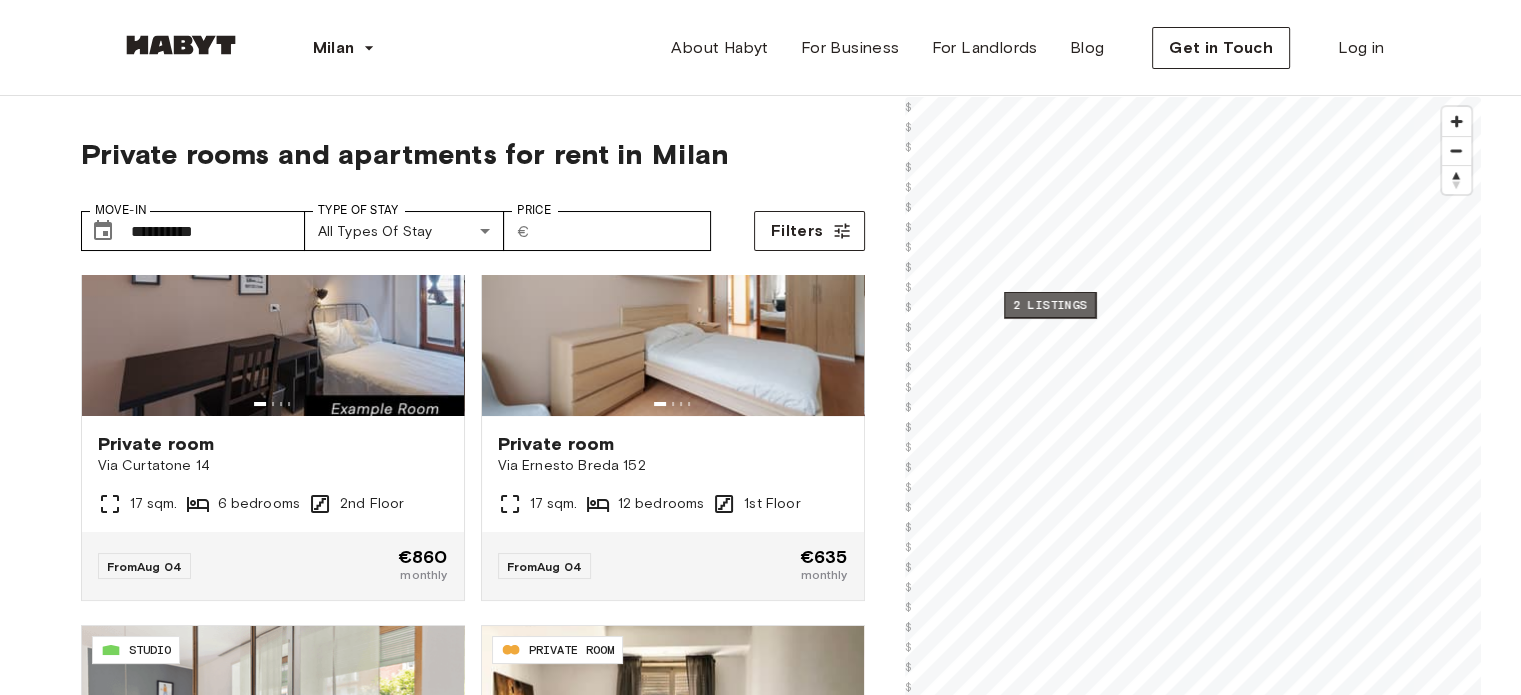 click on "2 listings" at bounding box center (1050, 305) 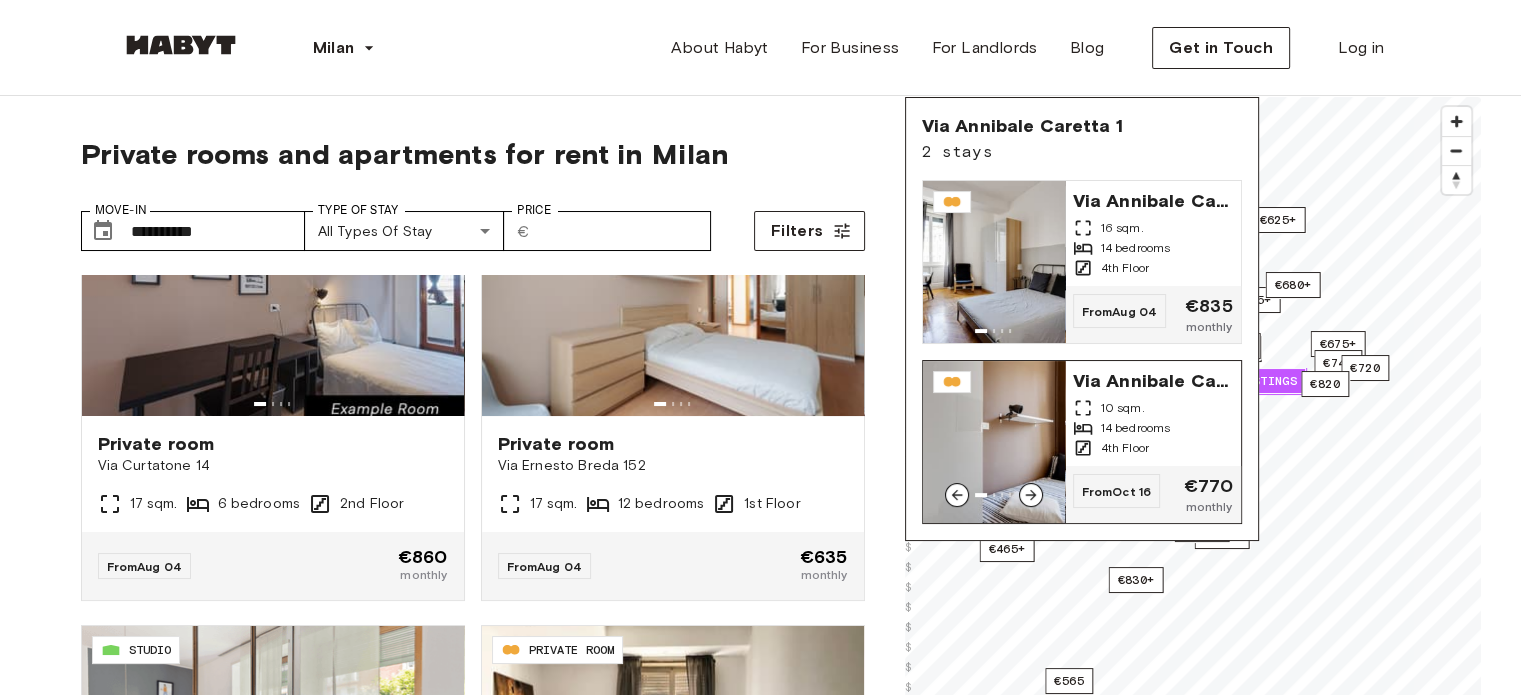 click on "Via [STREET_NAME] [NUMBER] 2 stays Via [STREET_NAME] [NUMBER] 16 sqm. 14 bedrooms 4th Floor From  Aug 04 €835 monthly Via [STREET_NAME] [NUMBER] 10 sqm. 14 bedrooms 4th Floor From  Oct 16 €770 monthly" at bounding box center (1193, 444) 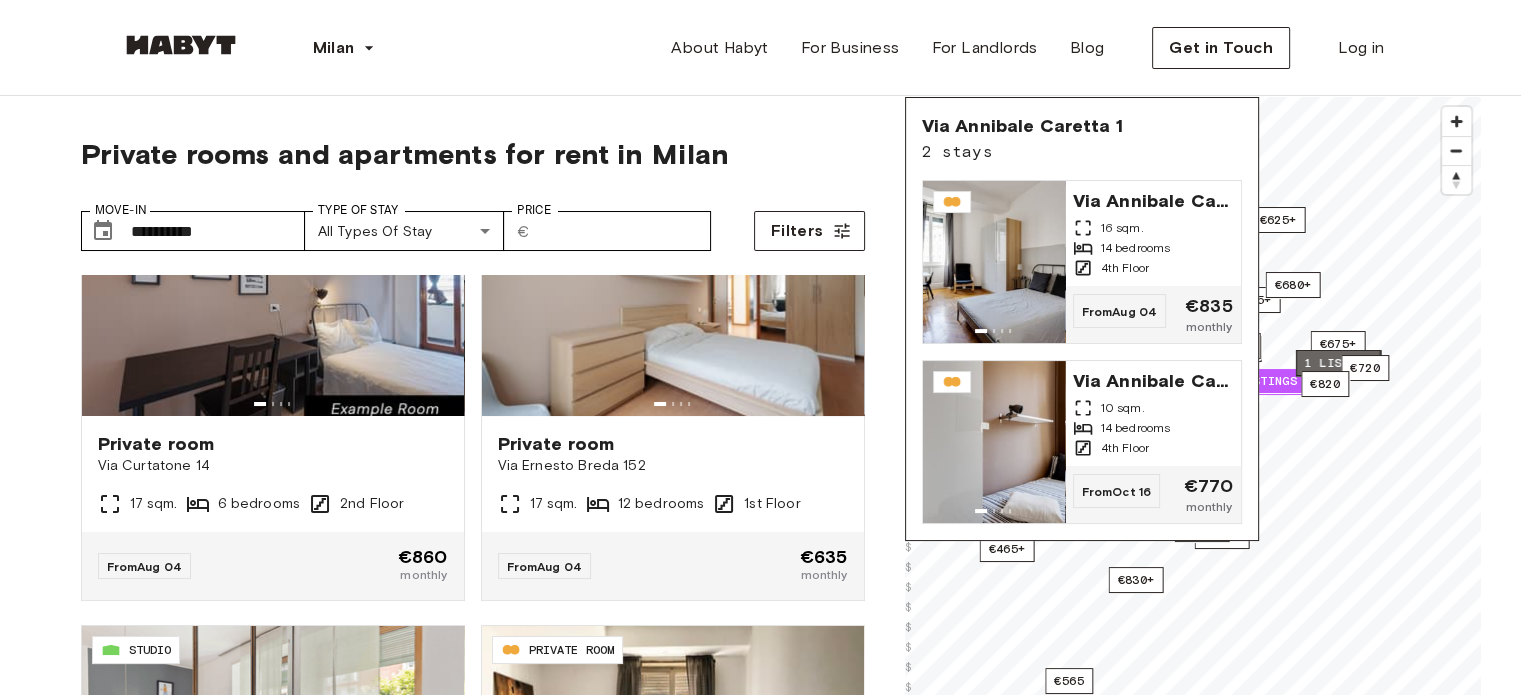 click on "1 listing" at bounding box center (1337, 363) 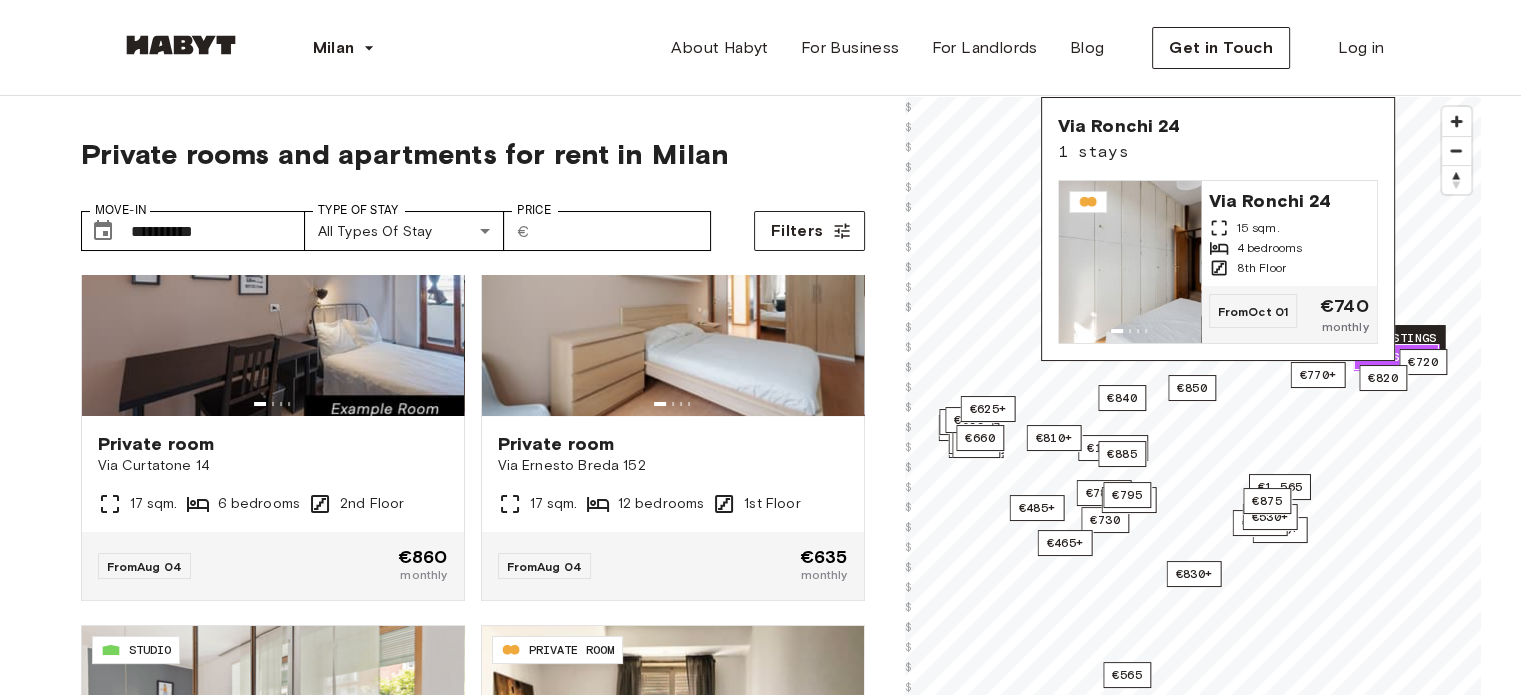 click on "13 listings" at bounding box center [1395, 338] 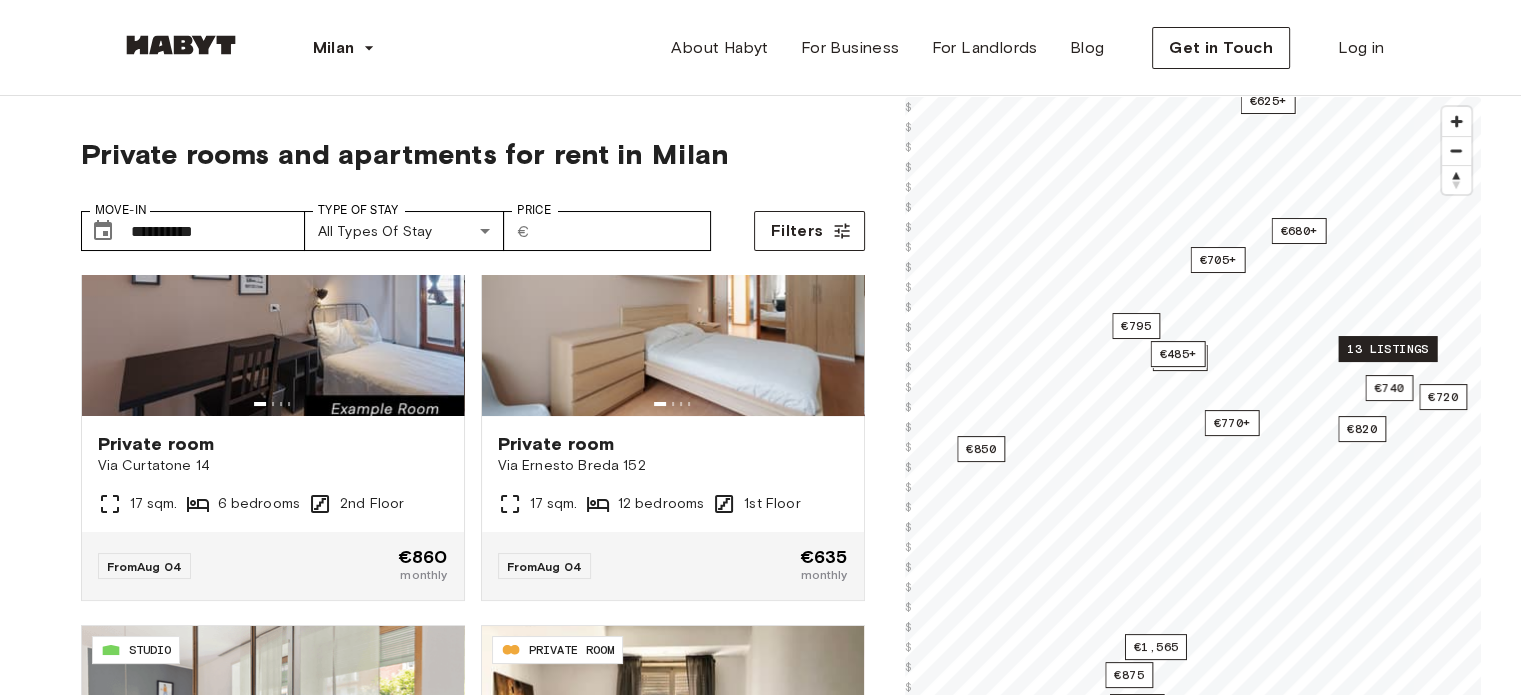 click on "13 listings" at bounding box center (1387, 349) 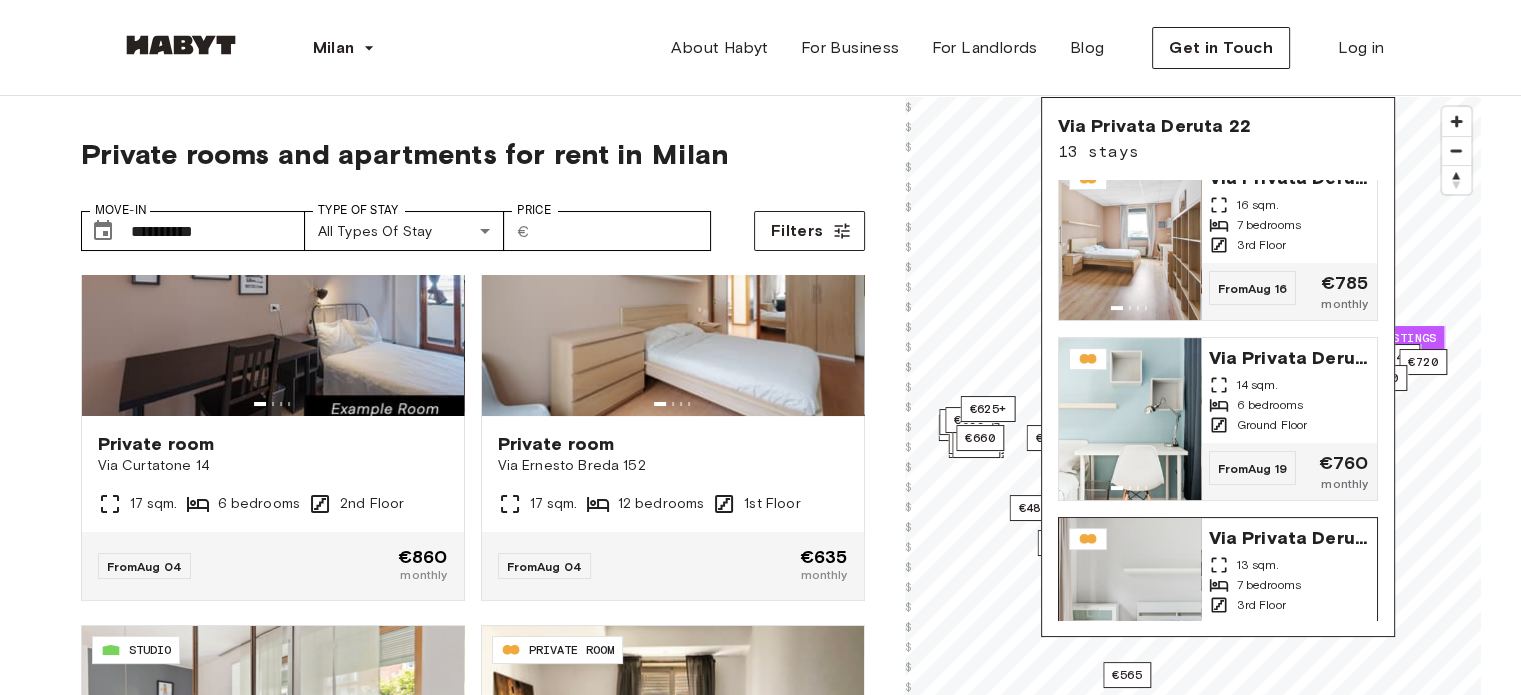 scroll, scrollTop: 0, scrollLeft: 0, axis: both 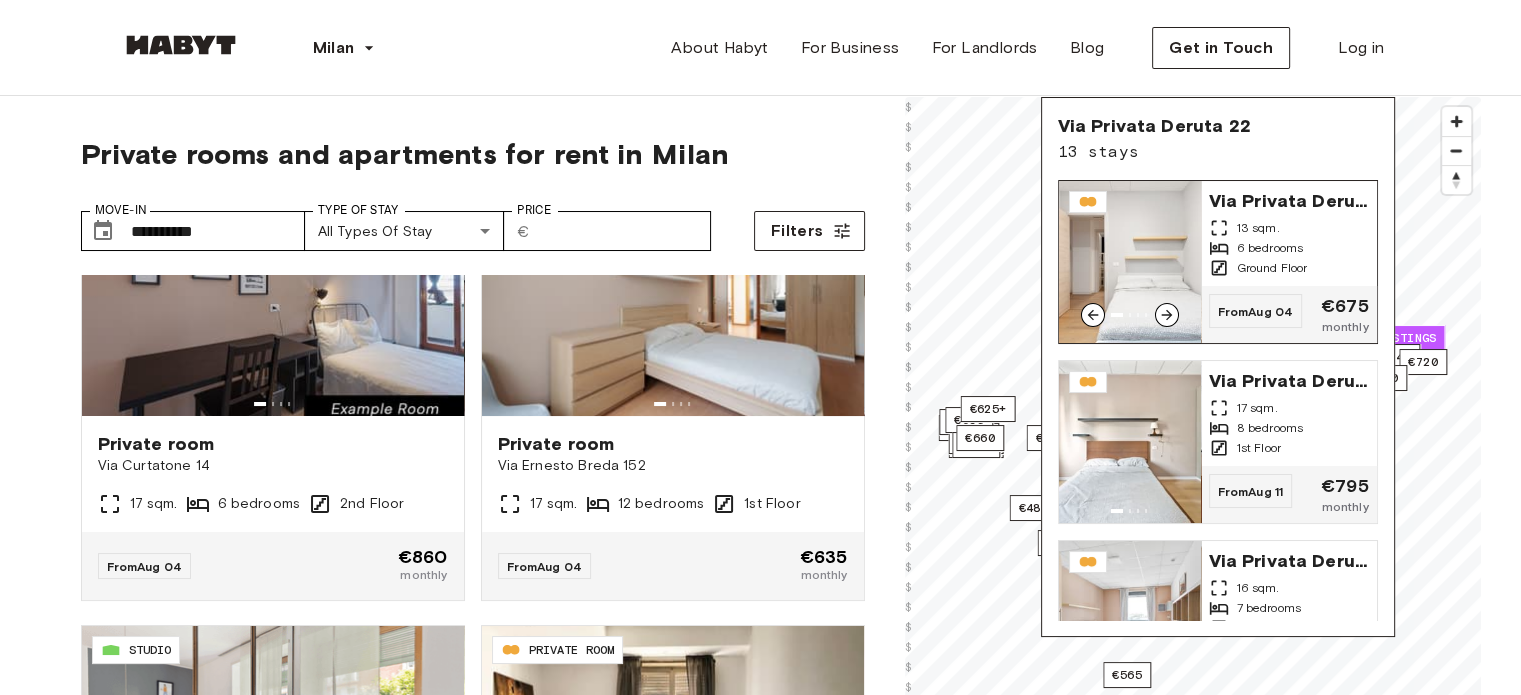 click on "Via Privata Deruta 22" at bounding box center (1289, 199) 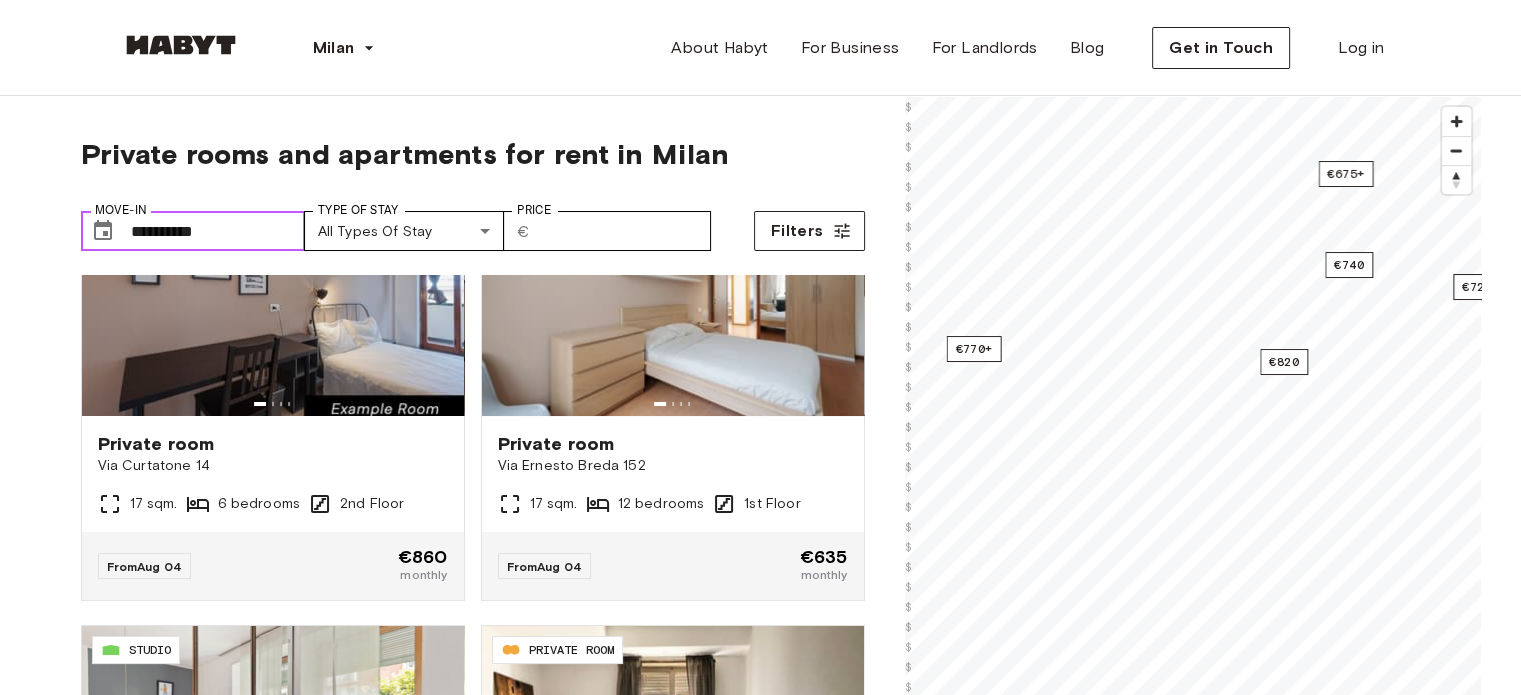 click on "**********" at bounding box center [218, 231] 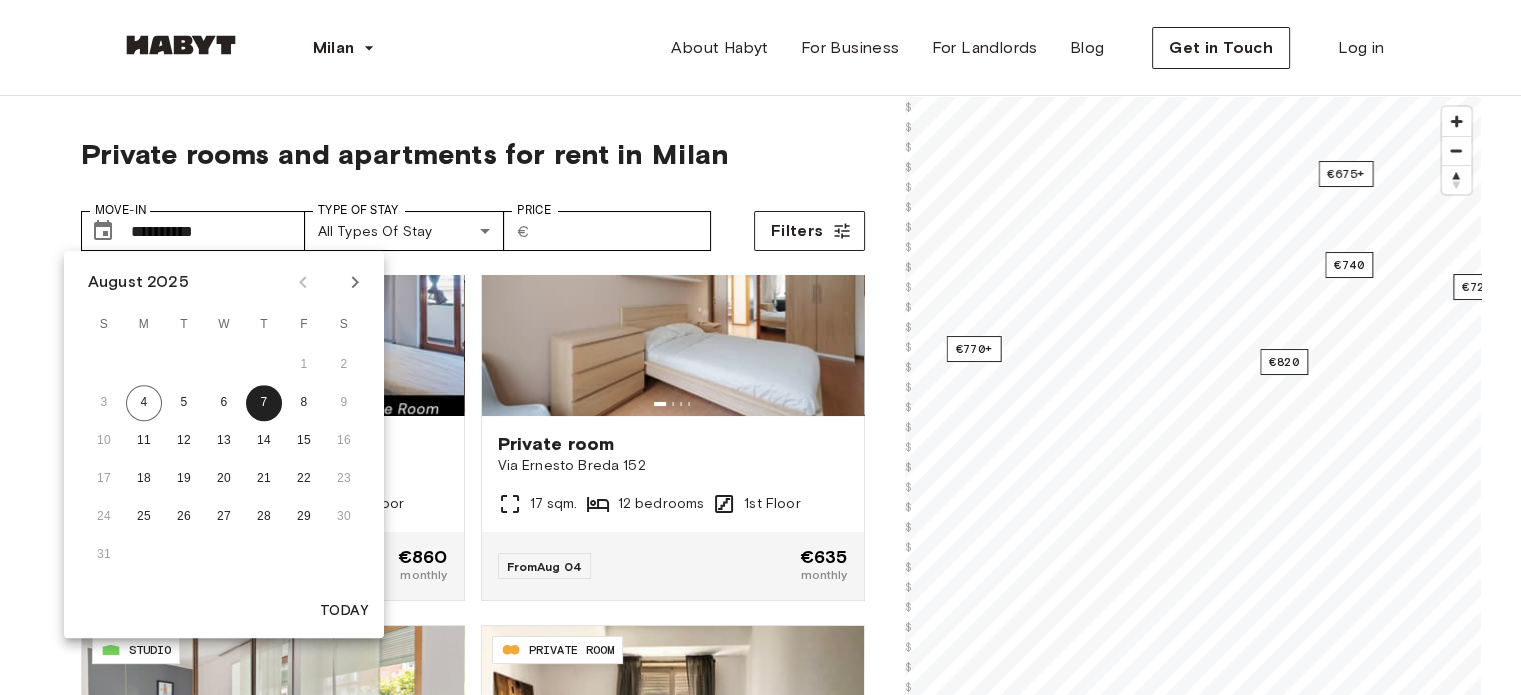 click 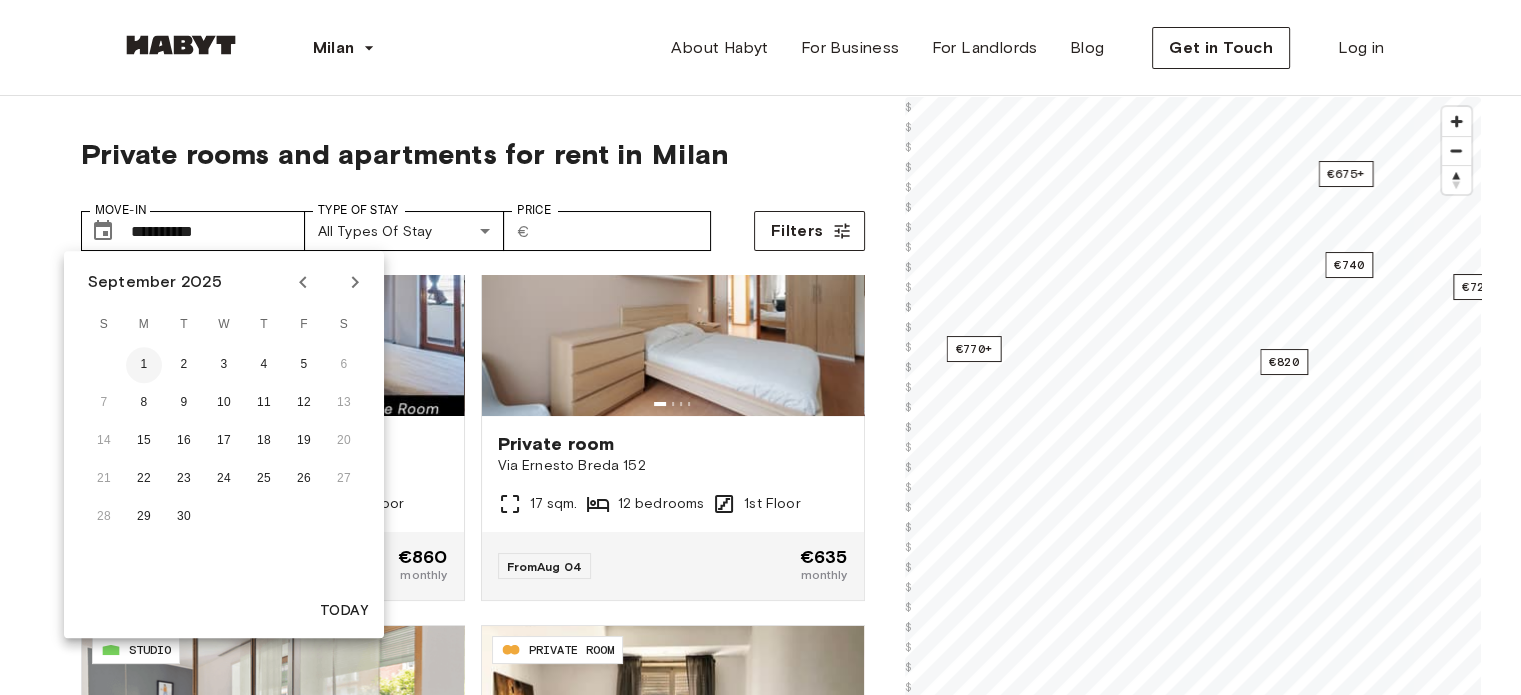 click on "1" at bounding box center (144, 365) 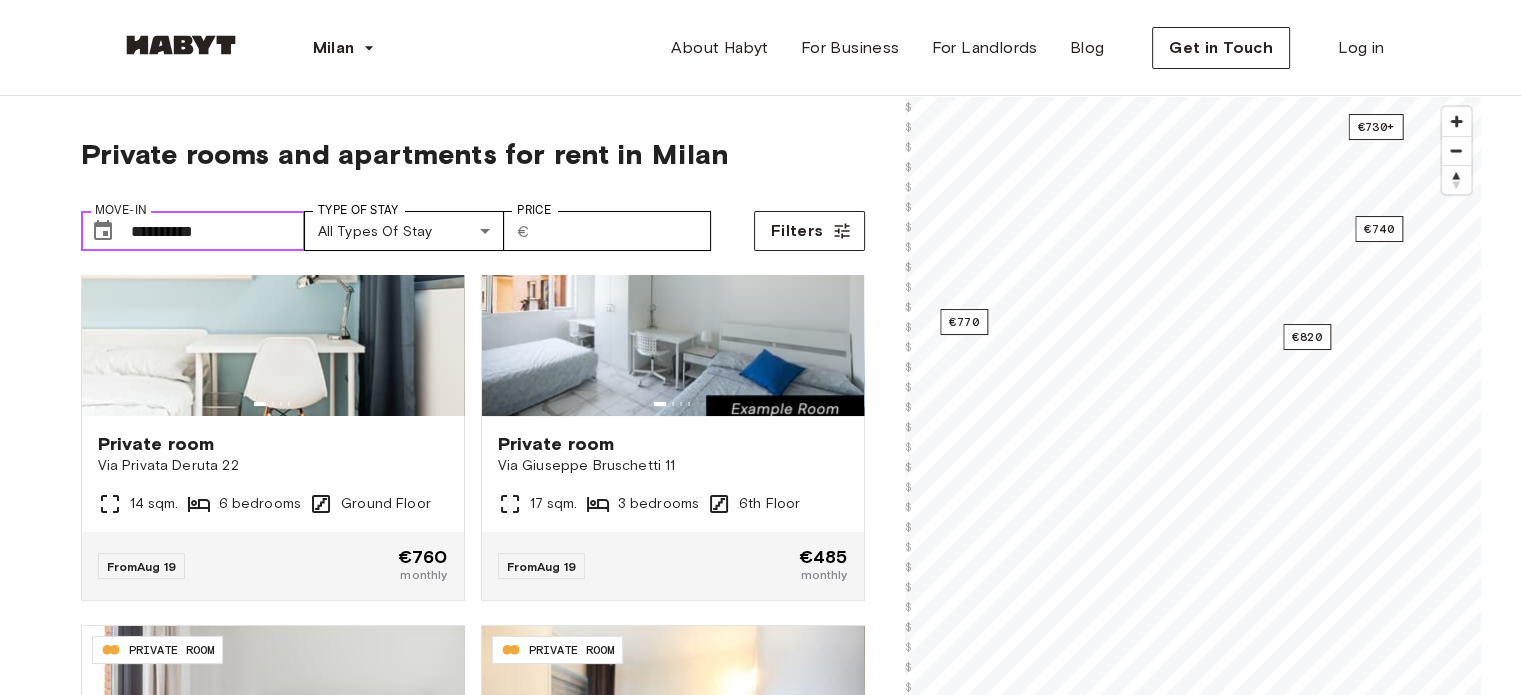 click on "**********" at bounding box center [218, 231] 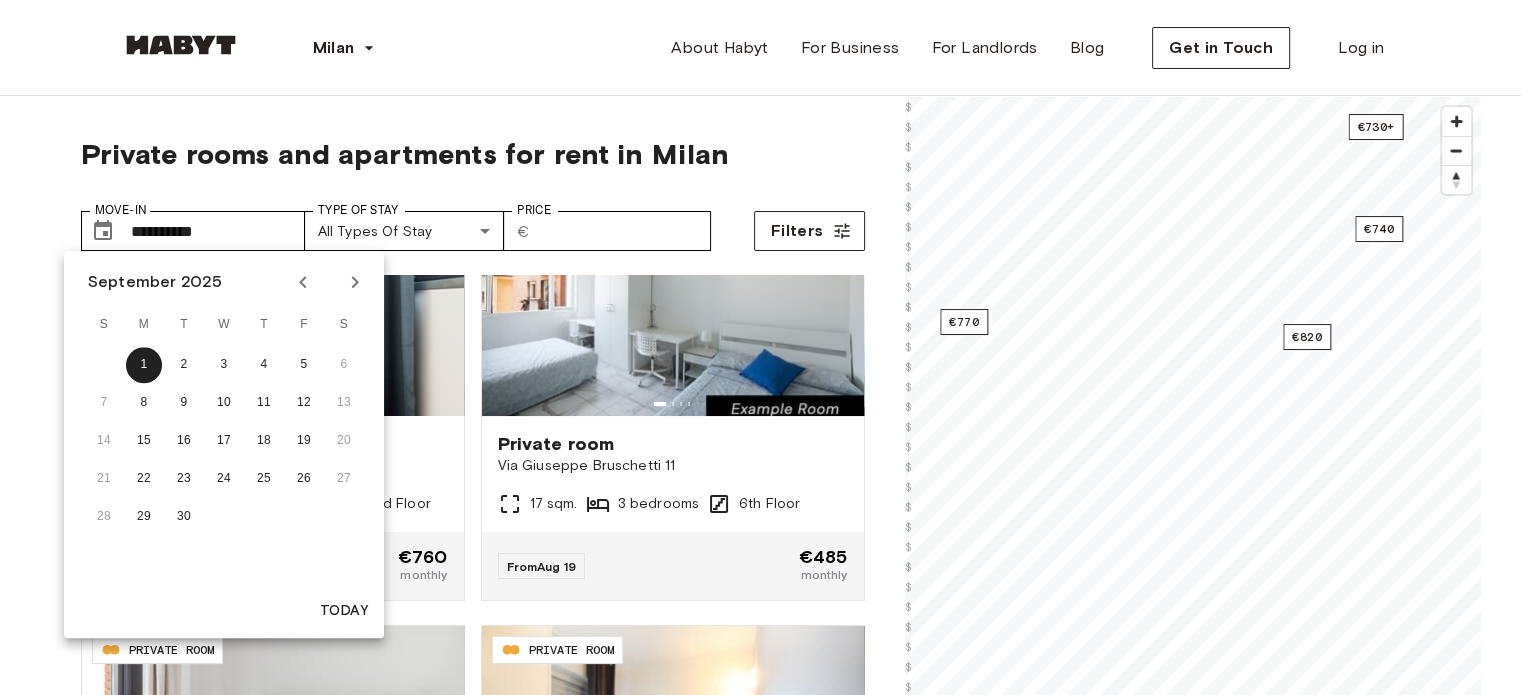 click 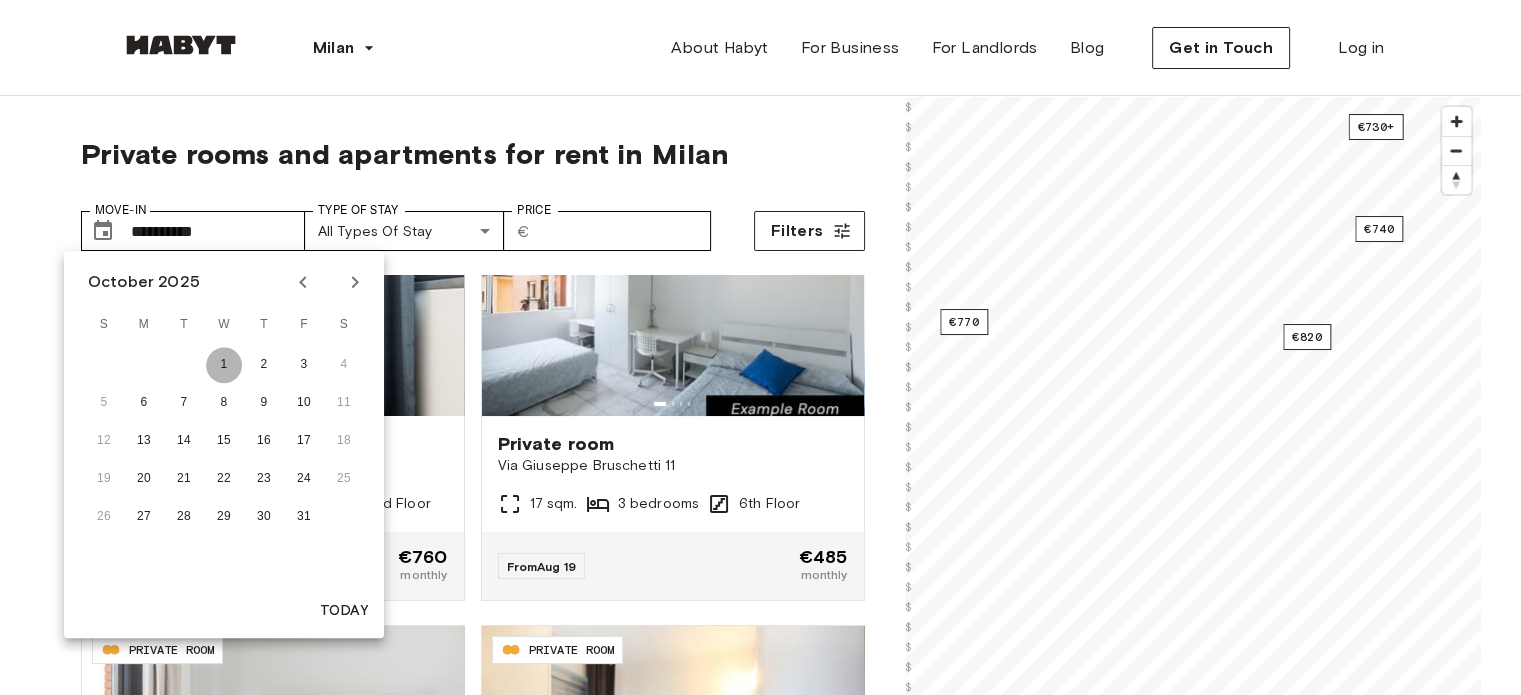 click on "1" at bounding box center (224, 365) 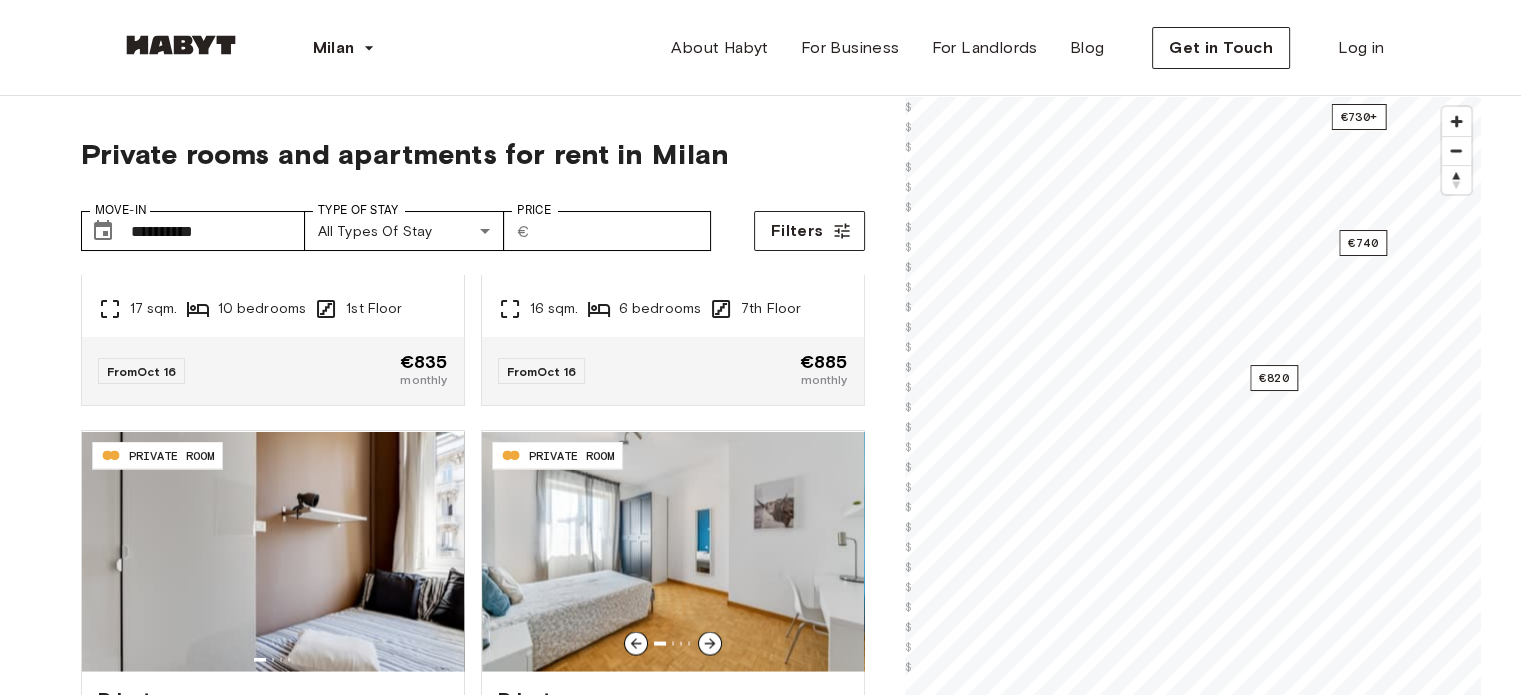 scroll, scrollTop: 3905, scrollLeft: 0, axis: vertical 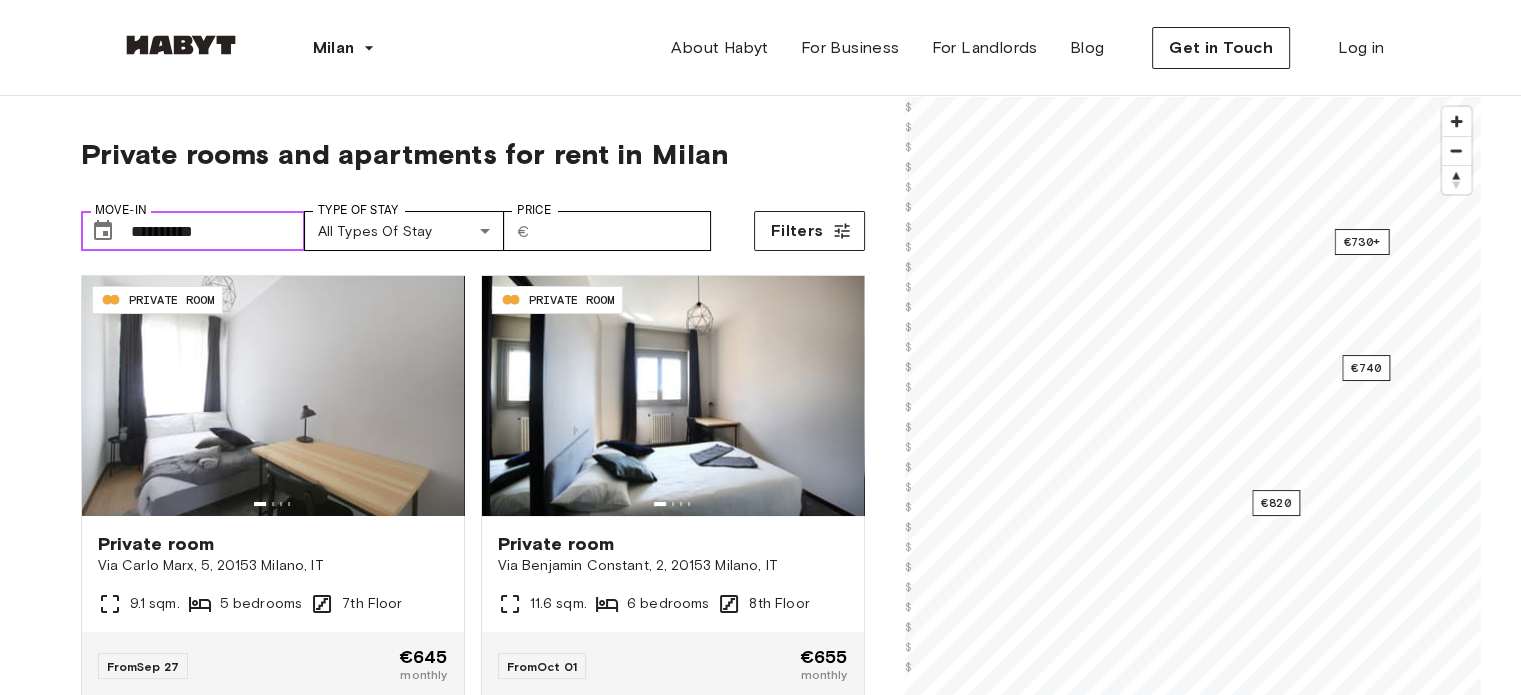click on "**********" at bounding box center [218, 231] 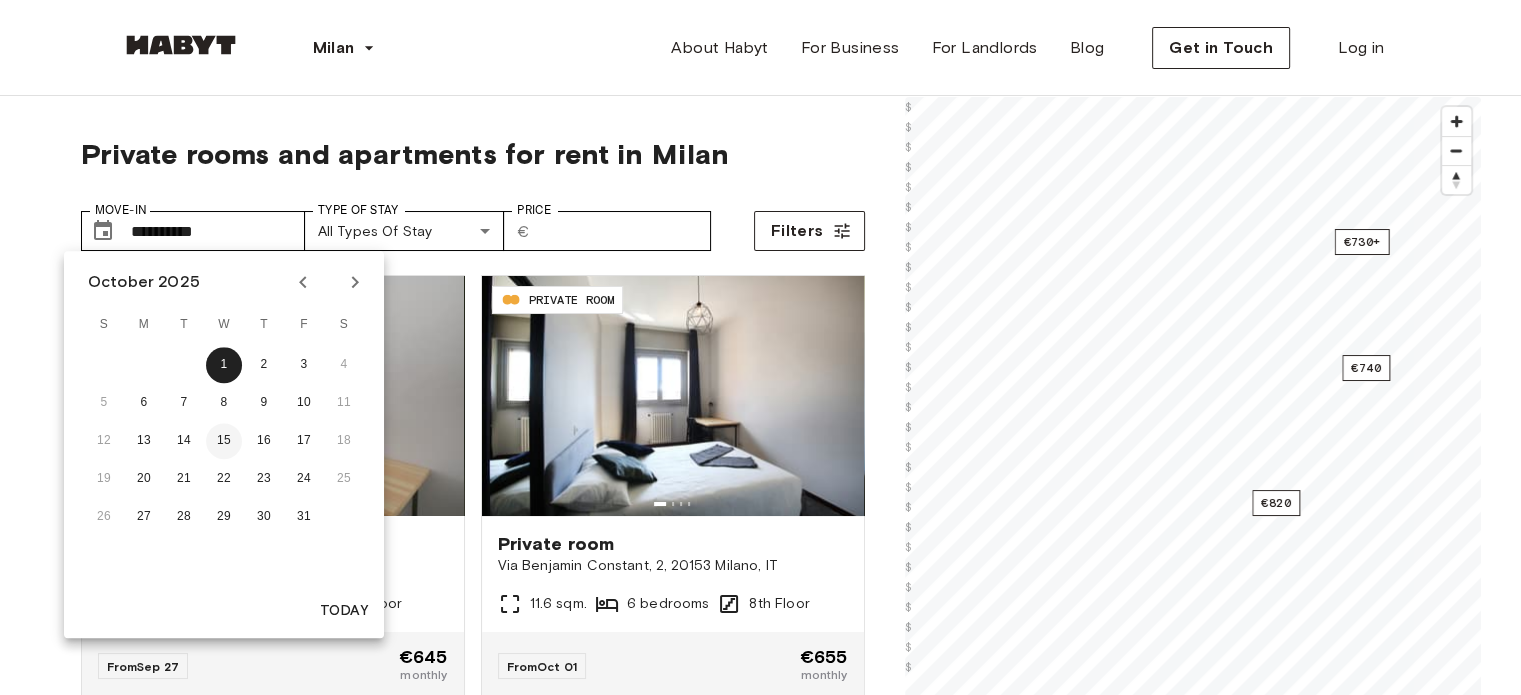 click on "15" at bounding box center (224, 441) 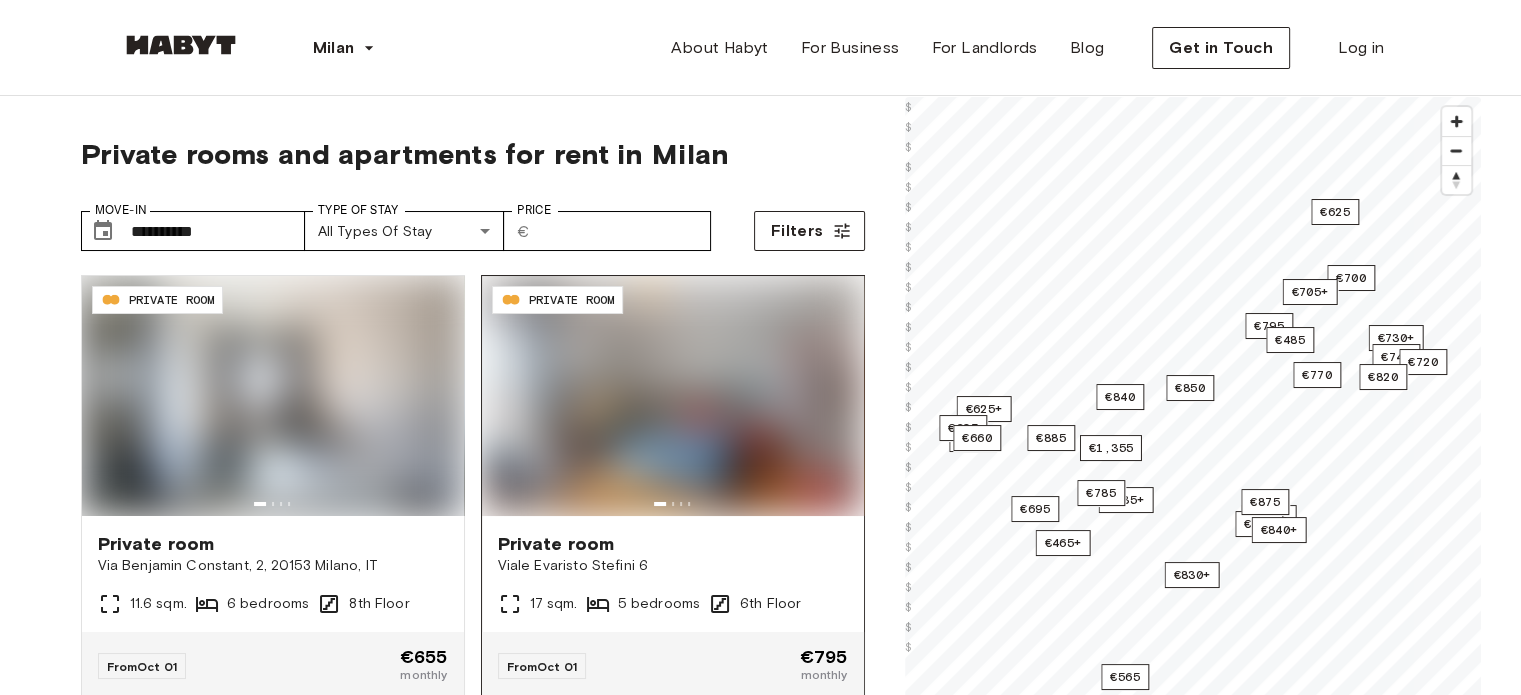 type on "**********" 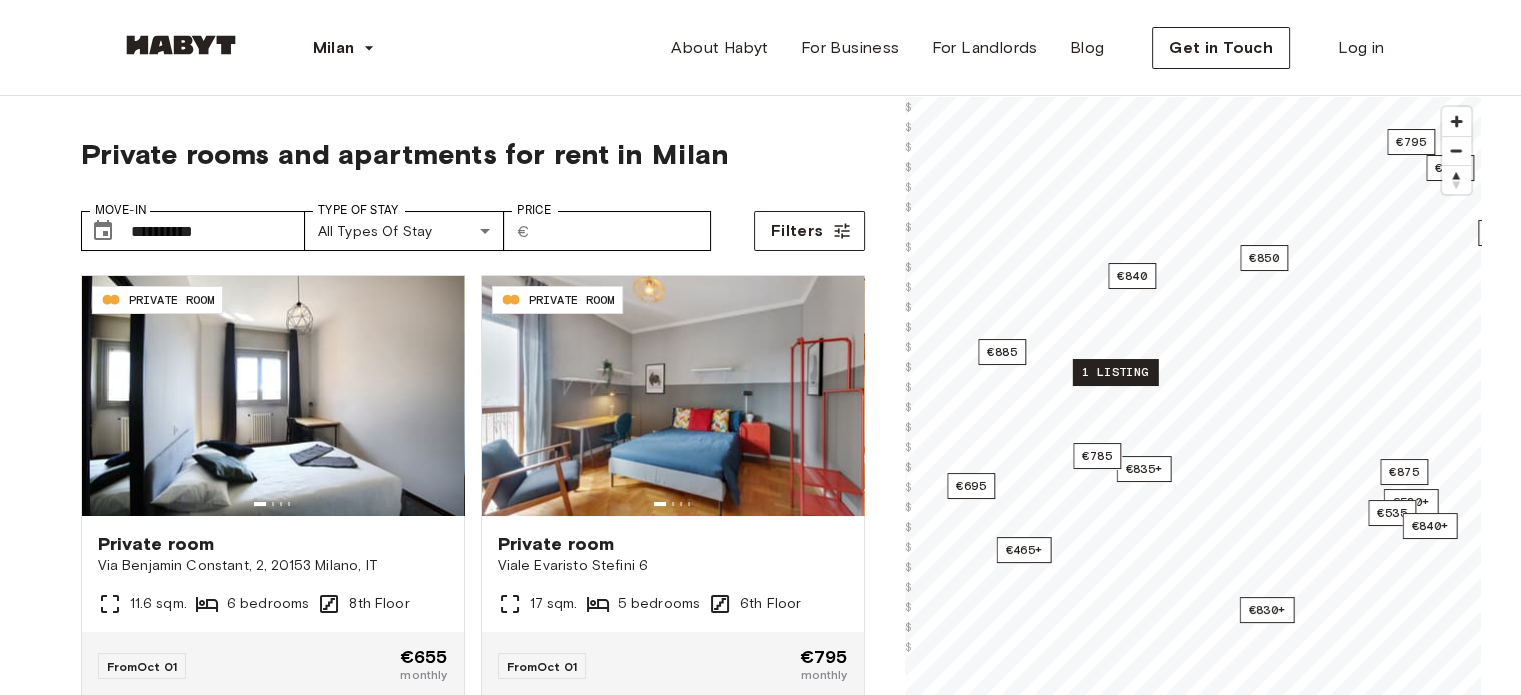 click on "1 listing" at bounding box center (1114, 372) 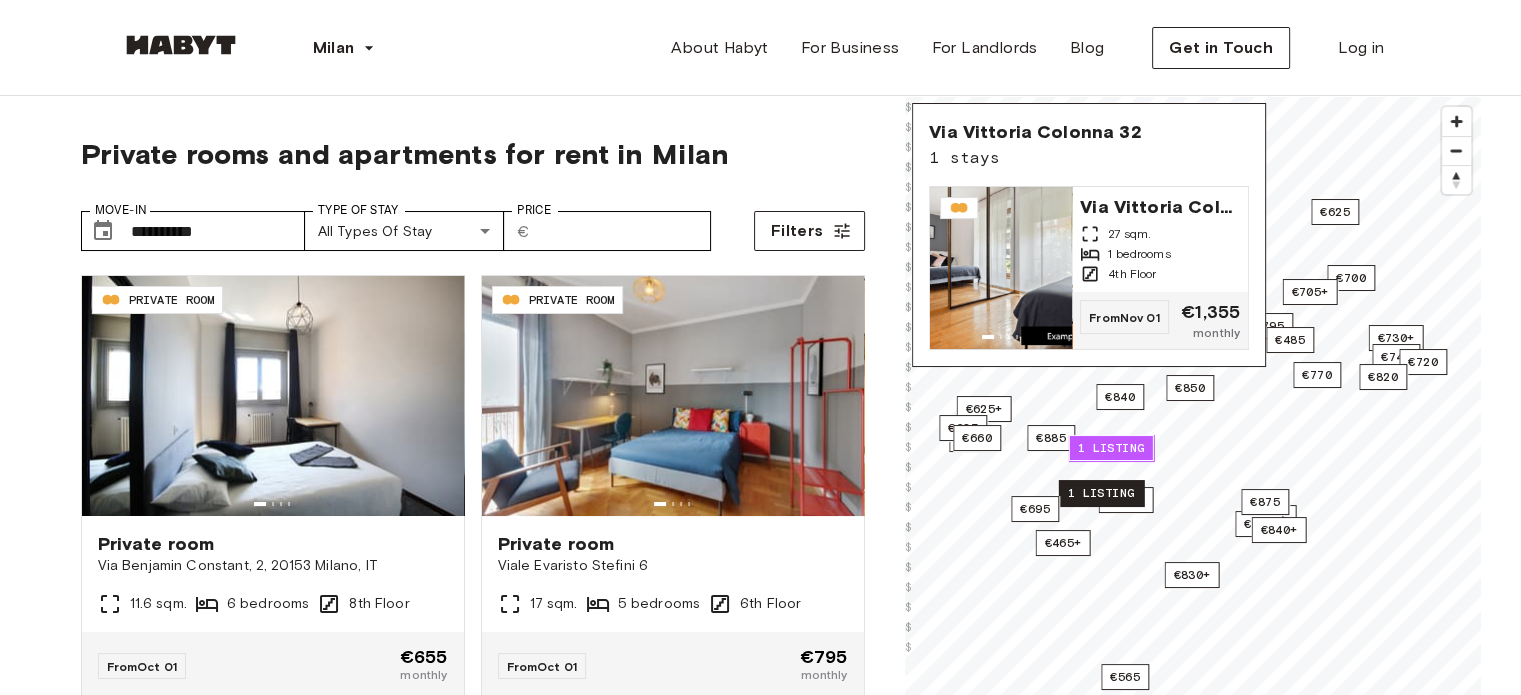 click on "1 listing" at bounding box center [1100, 493] 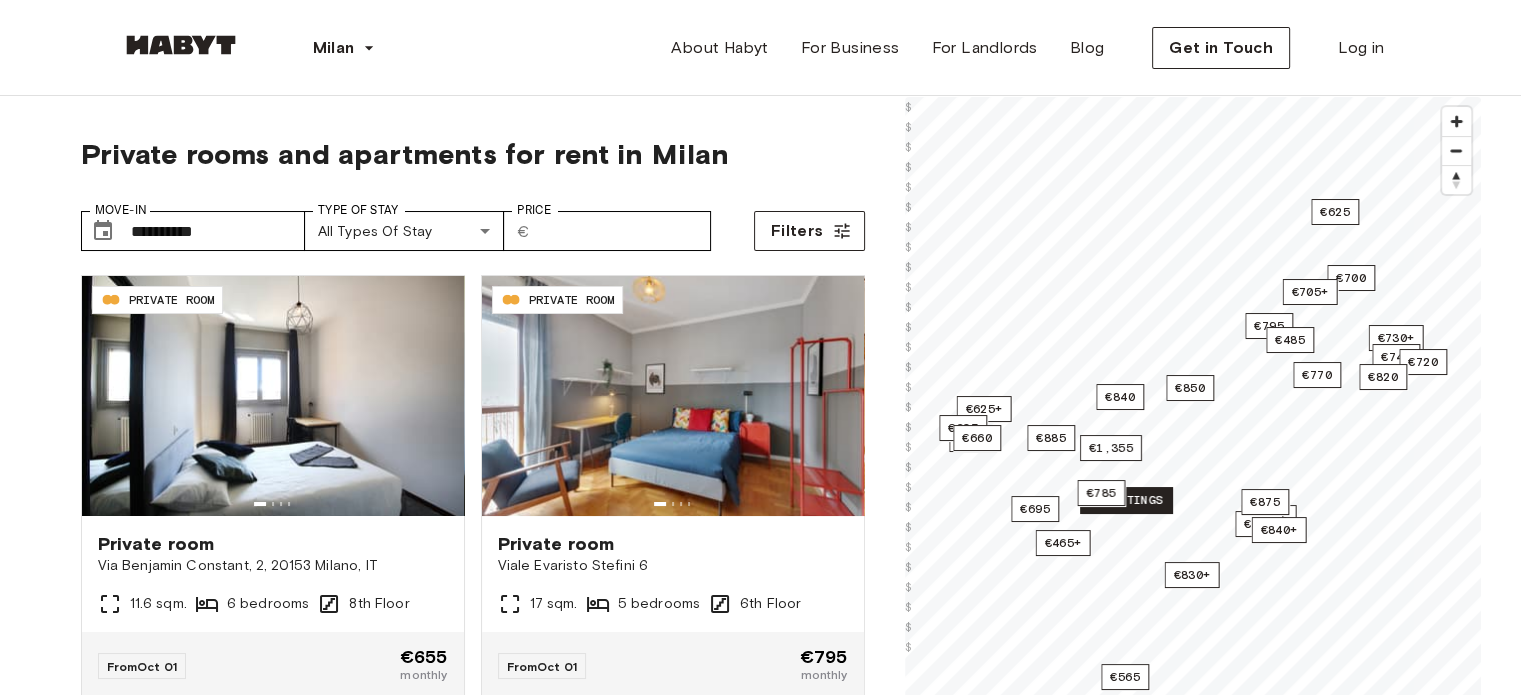 click on "2 listings" at bounding box center (1126, 500) 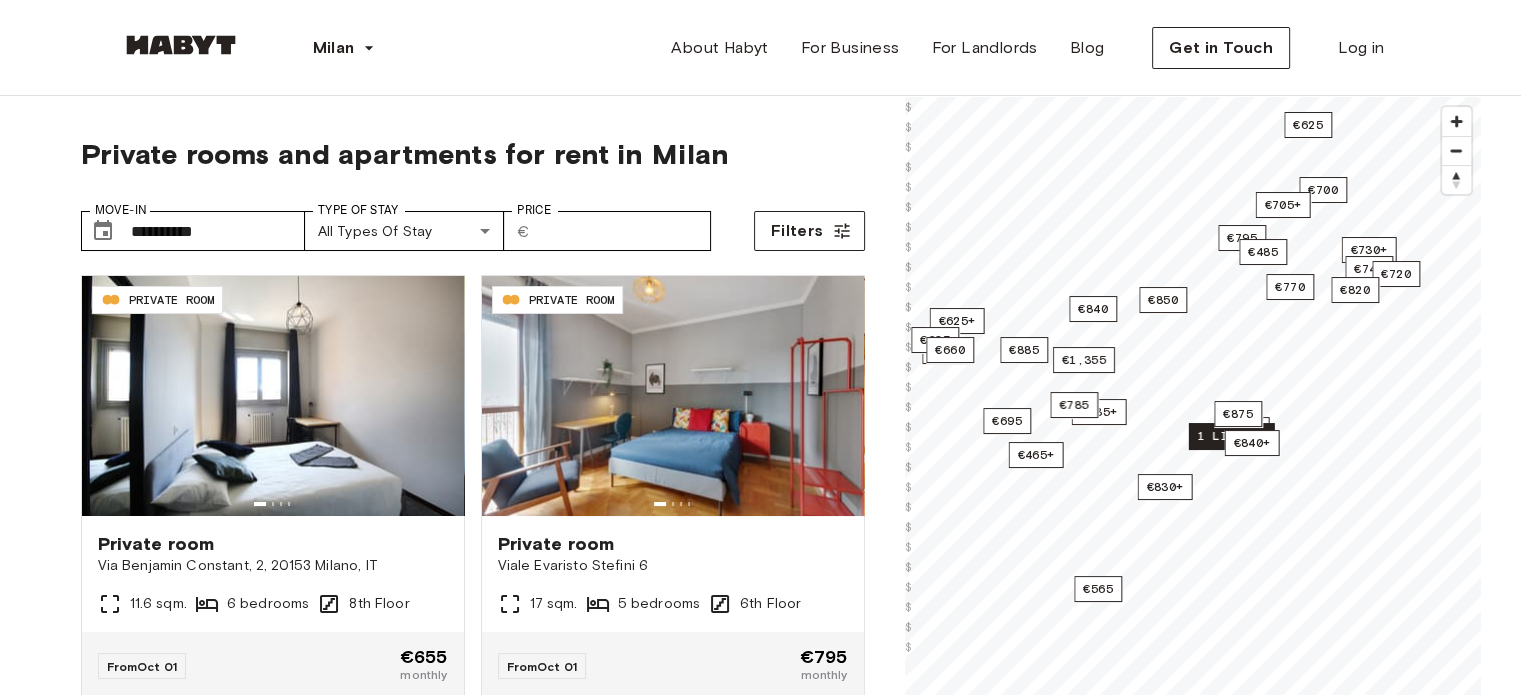 click on "1 listing" at bounding box center [1230, 436] 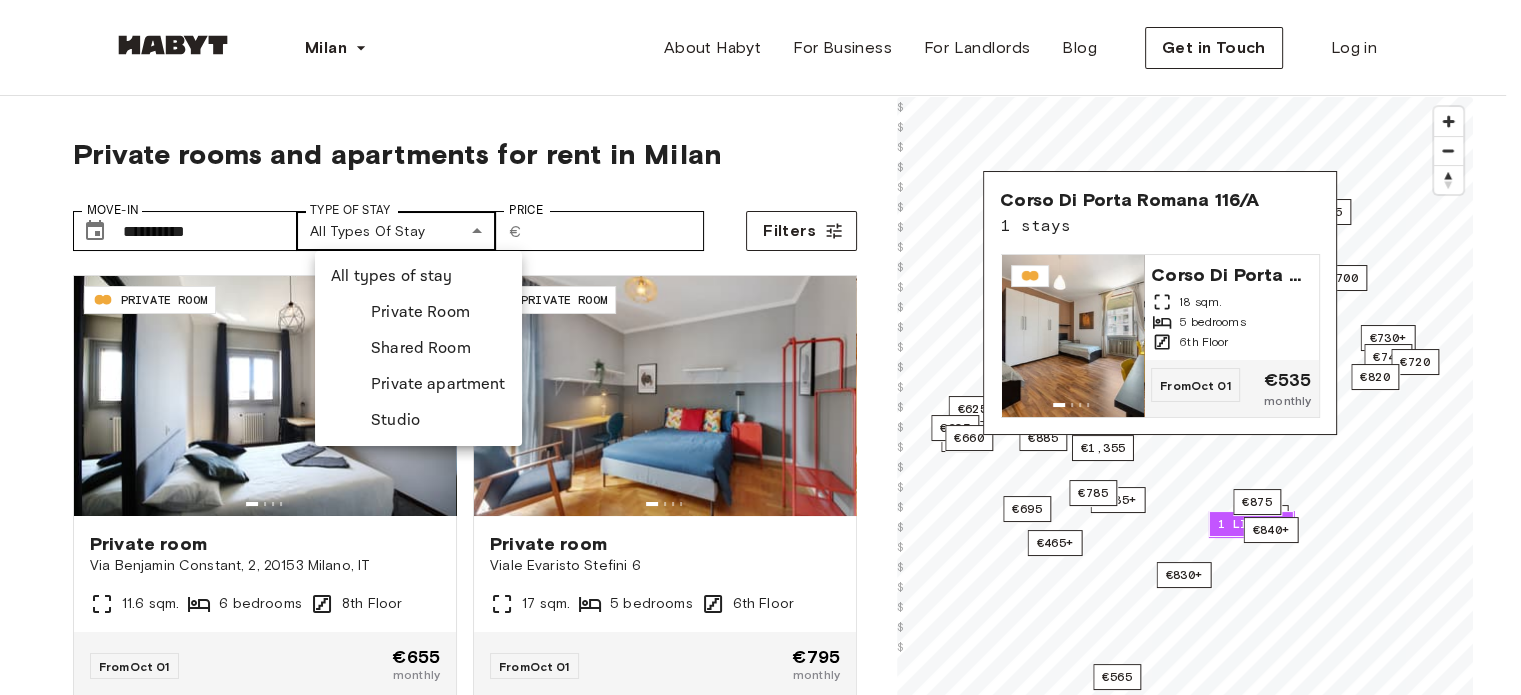 click on "**********" at bounding box center (760, 2379) 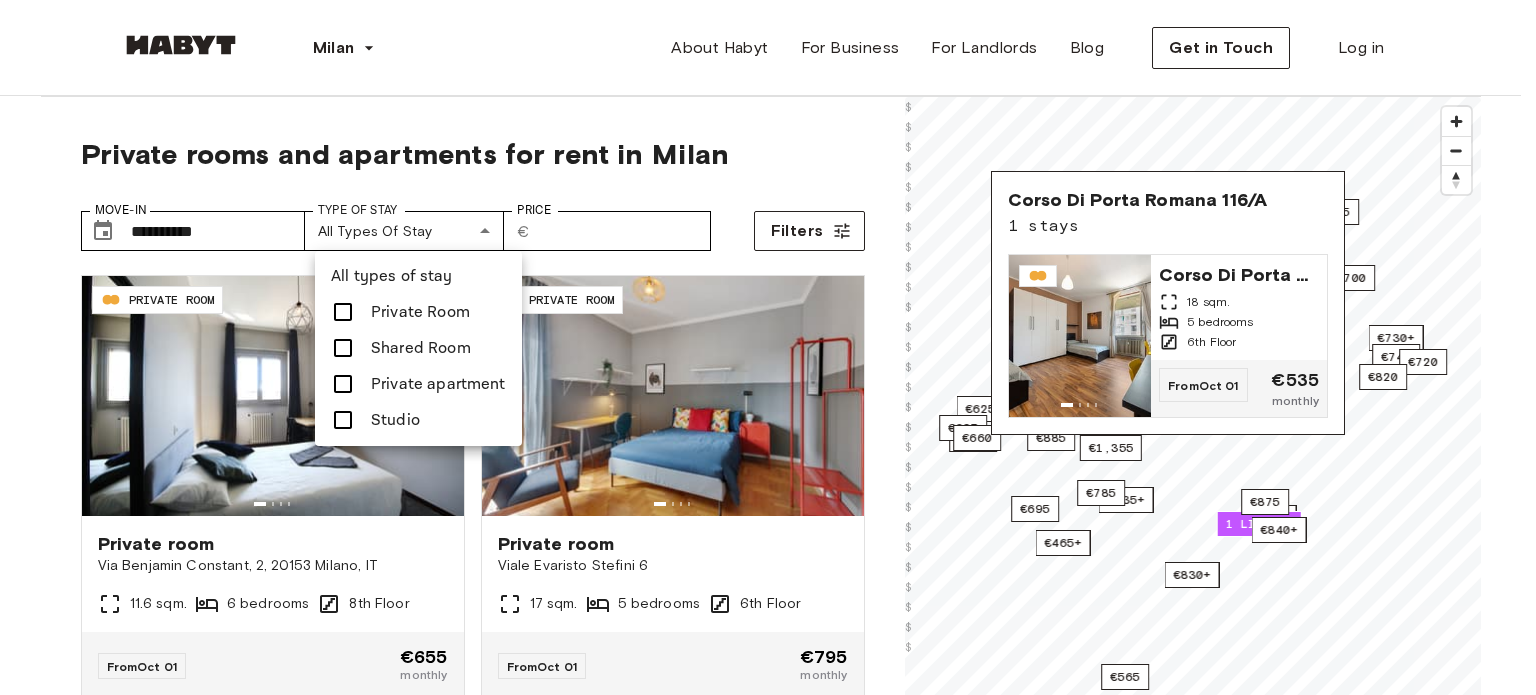 click at bounding box center [349, 312] 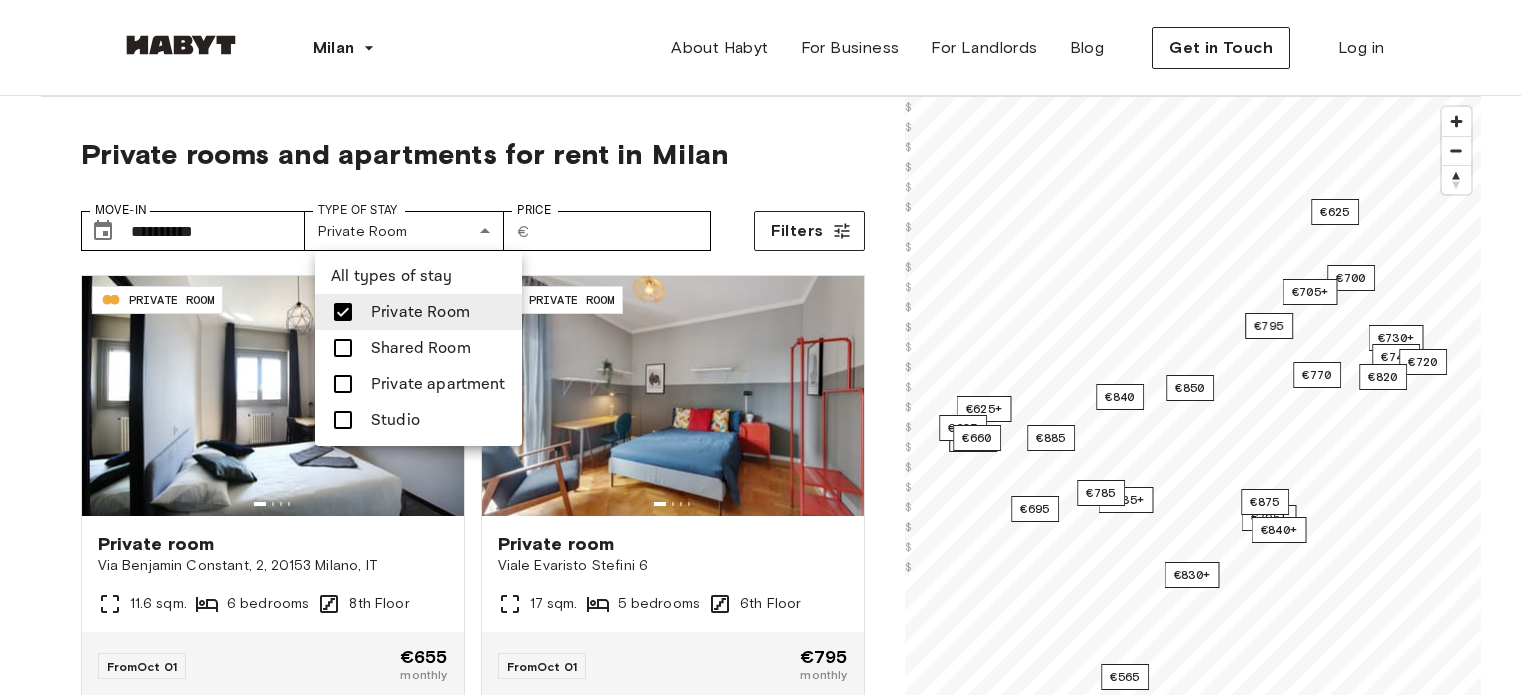 drag, startPoint x: 1352, startPoint y: 452, endPoint x: 1235, endPoint y: 447, distance: 117.10679 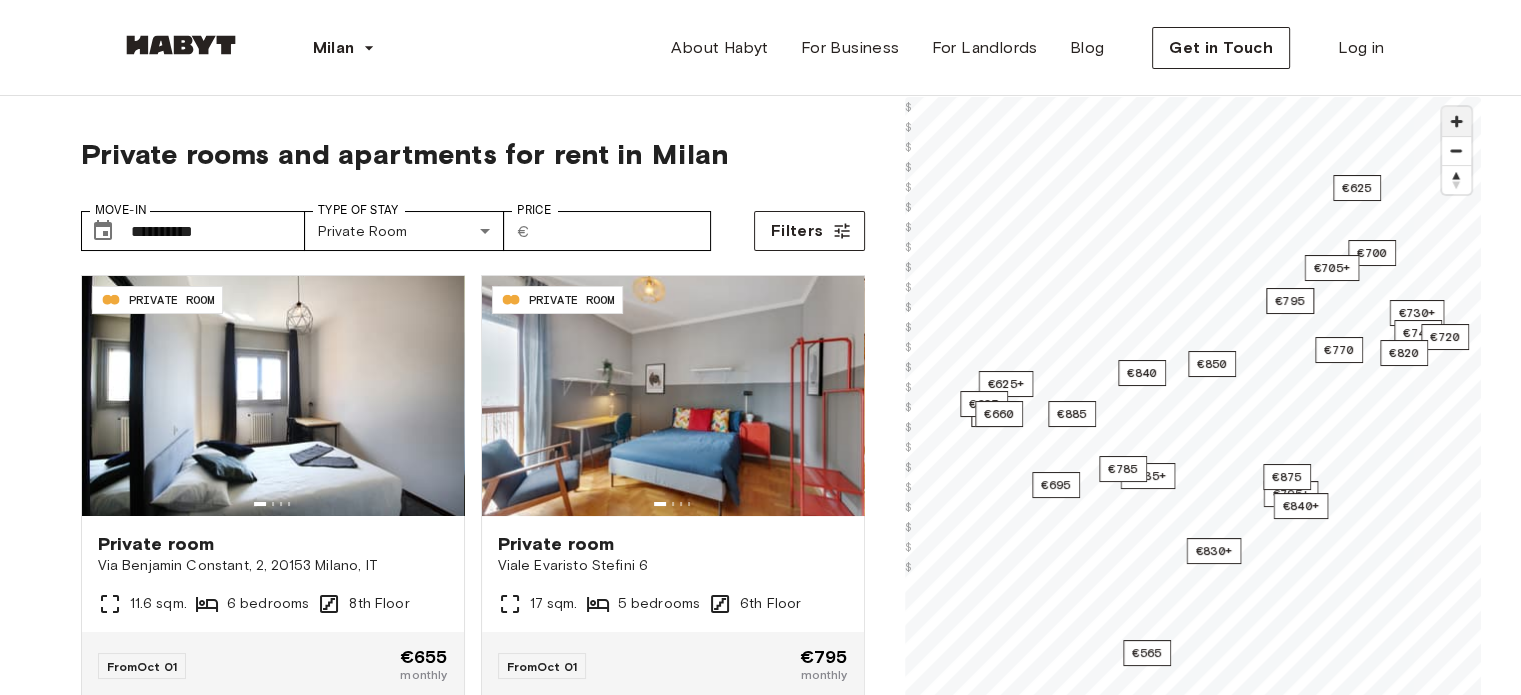 click at bounding box center [1456, 121] 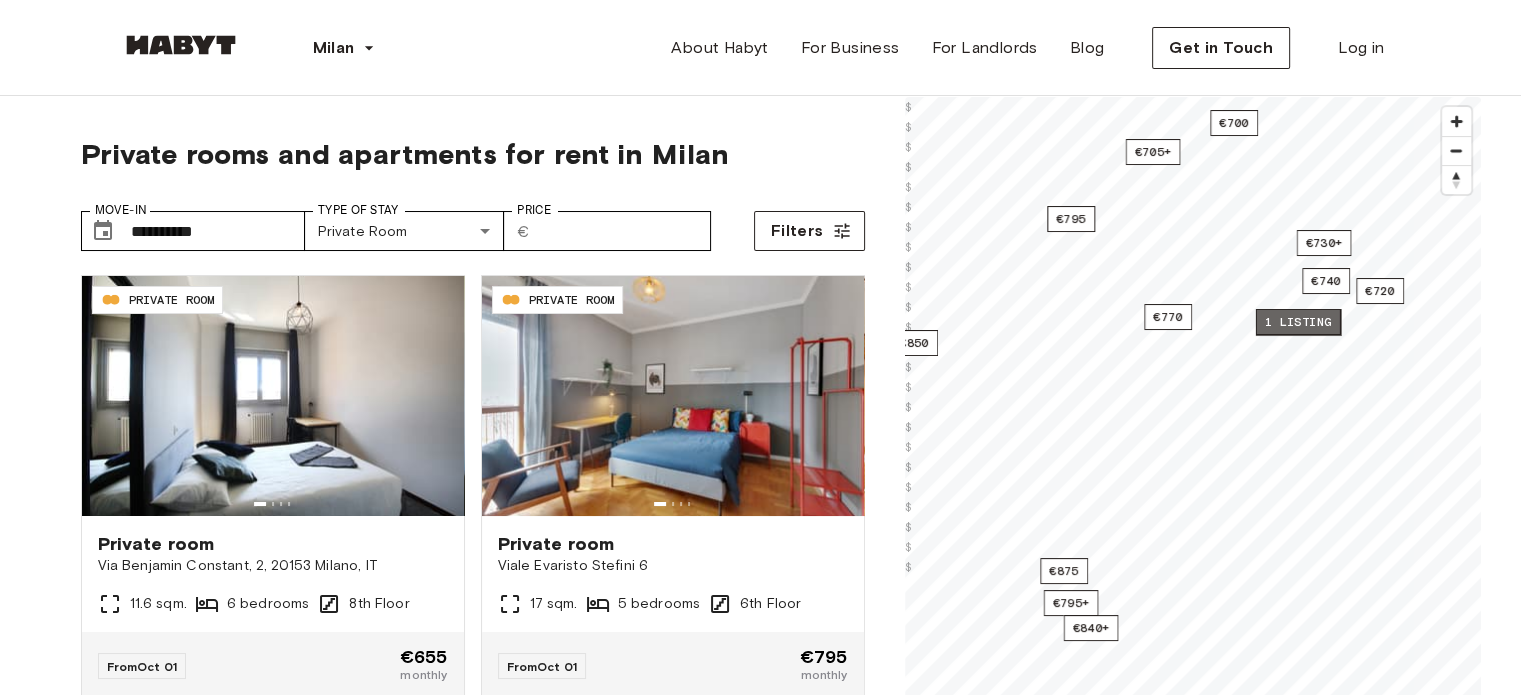 click on "1 listing" at bounding box center (1297, 322) 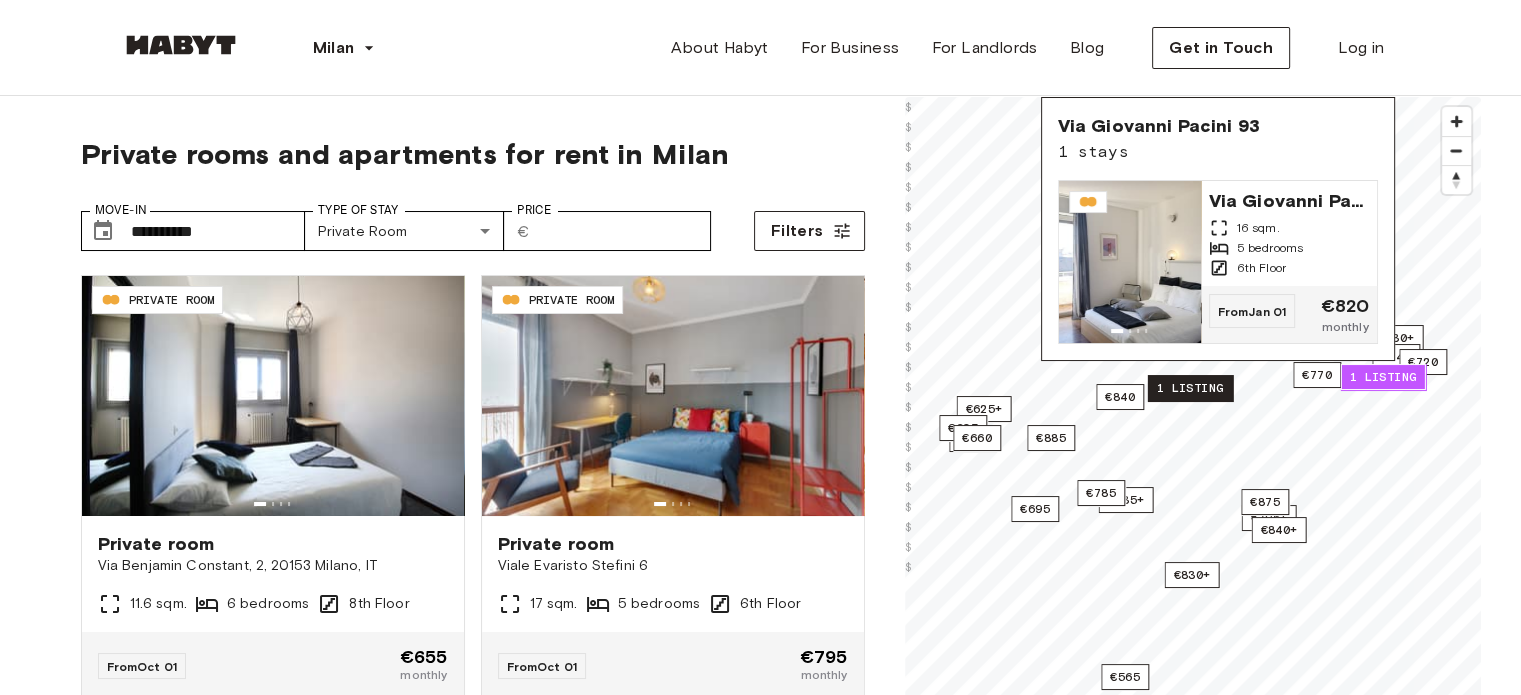 click on "1 listing" at bounding box center [1189, 388] 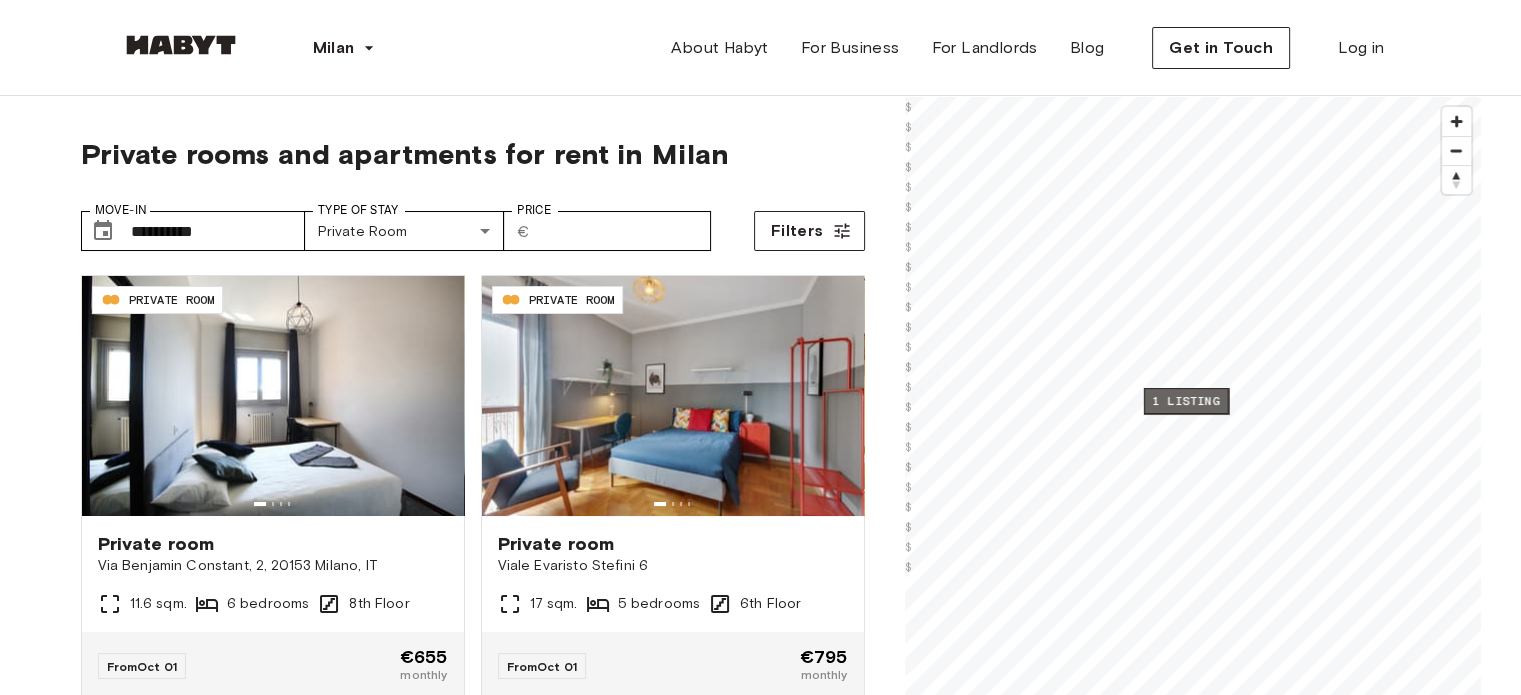 click on "1 listing" at bounding box center [1185, 401] 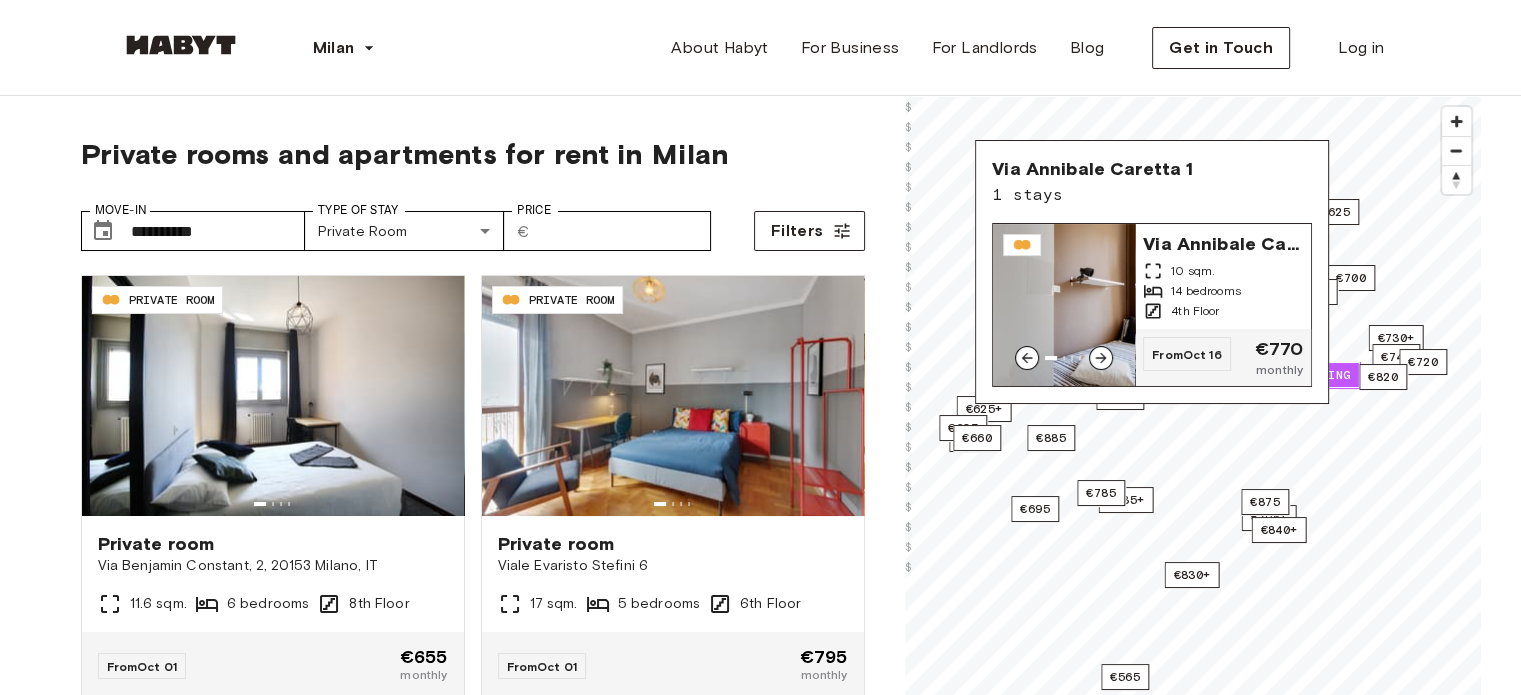 click at bounding box center [1064, 305] 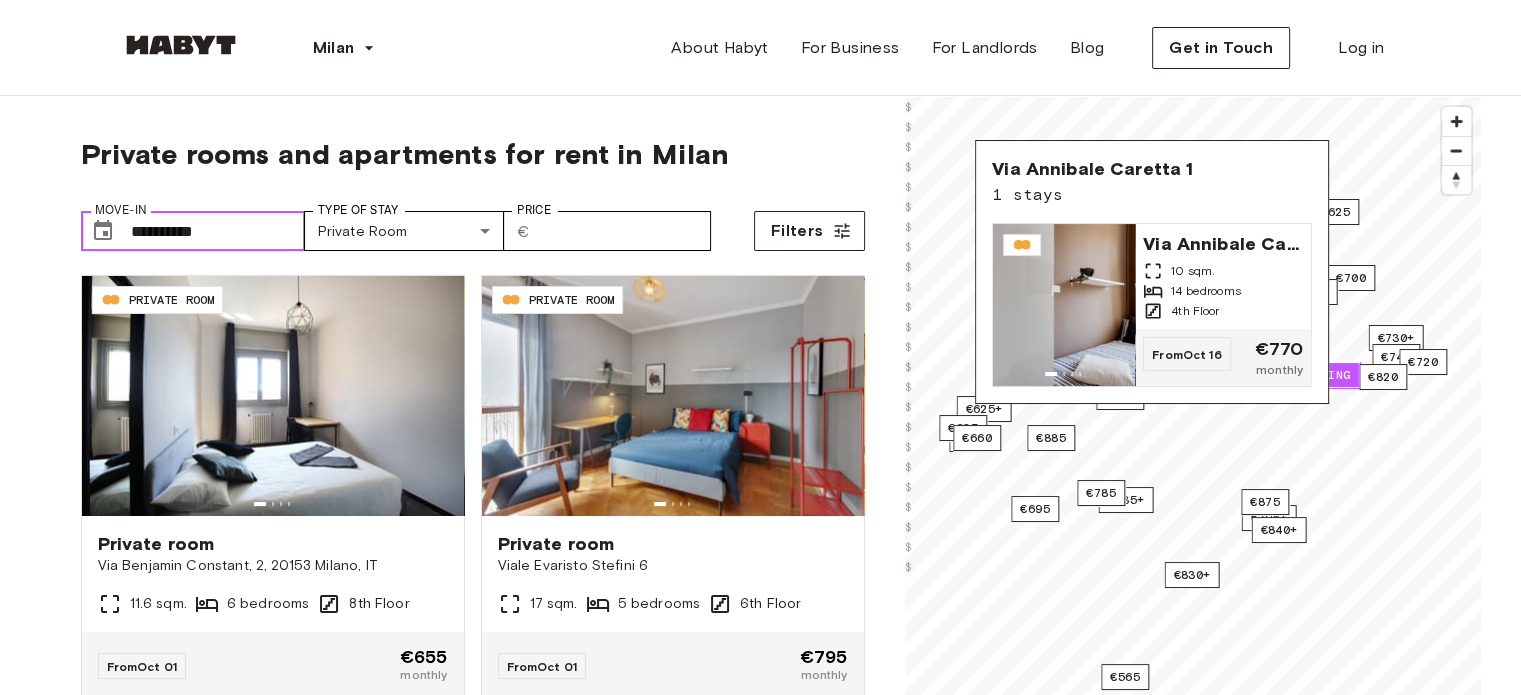 click on "**********" at bounding box center (218, 231) 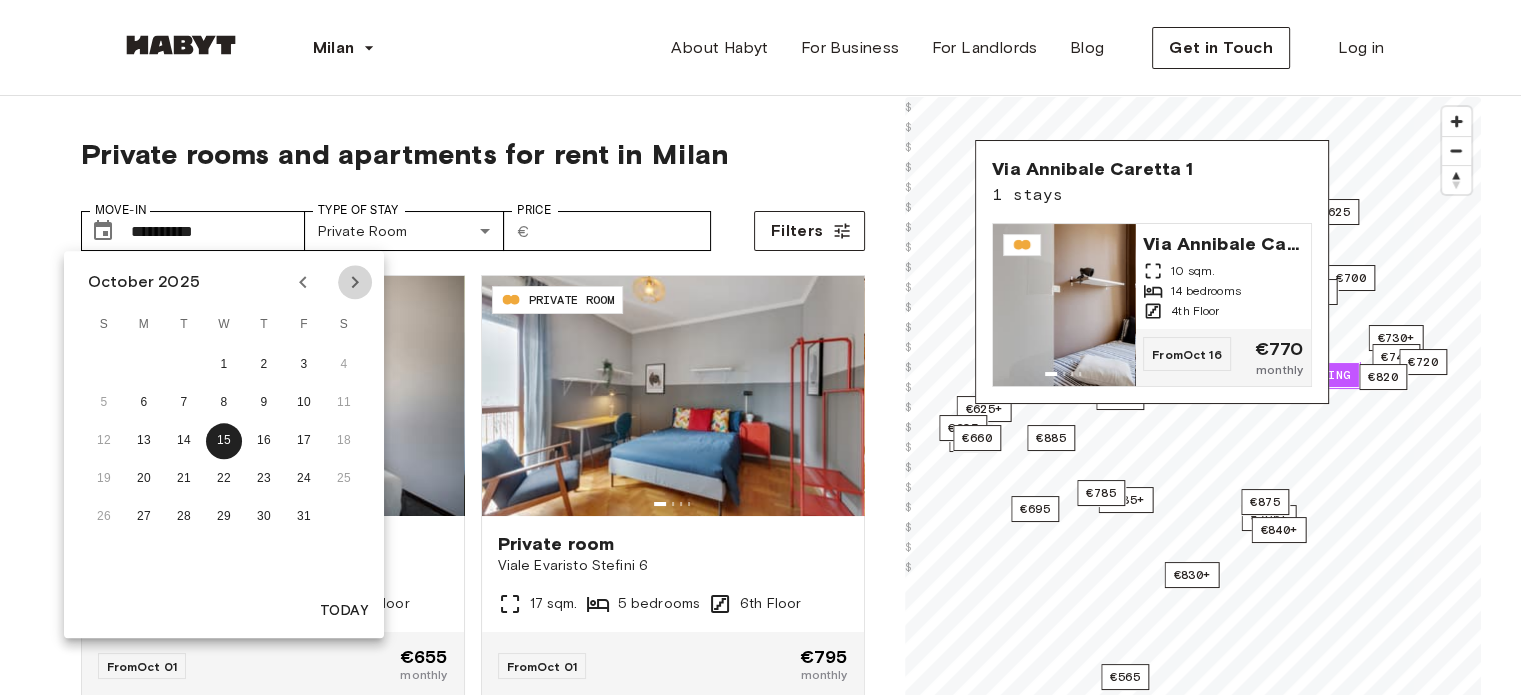 click 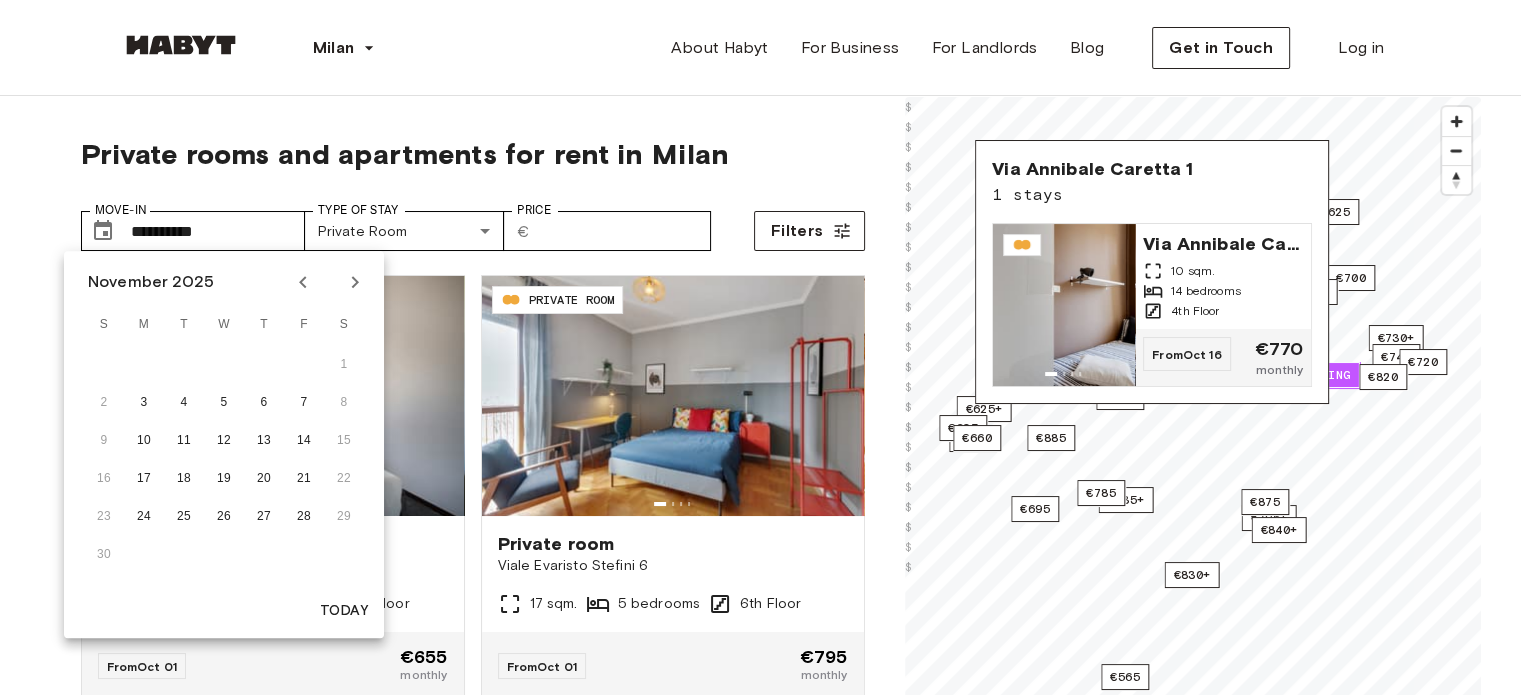 click 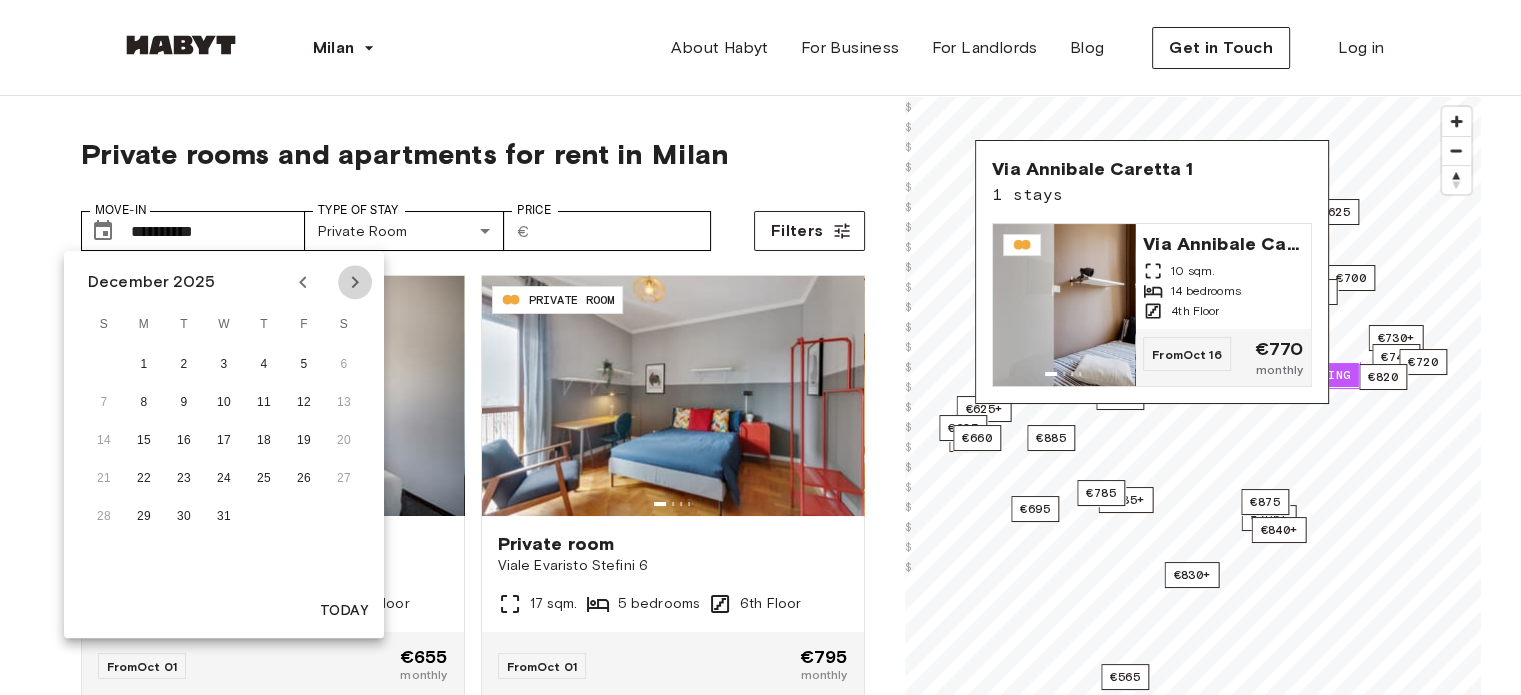click 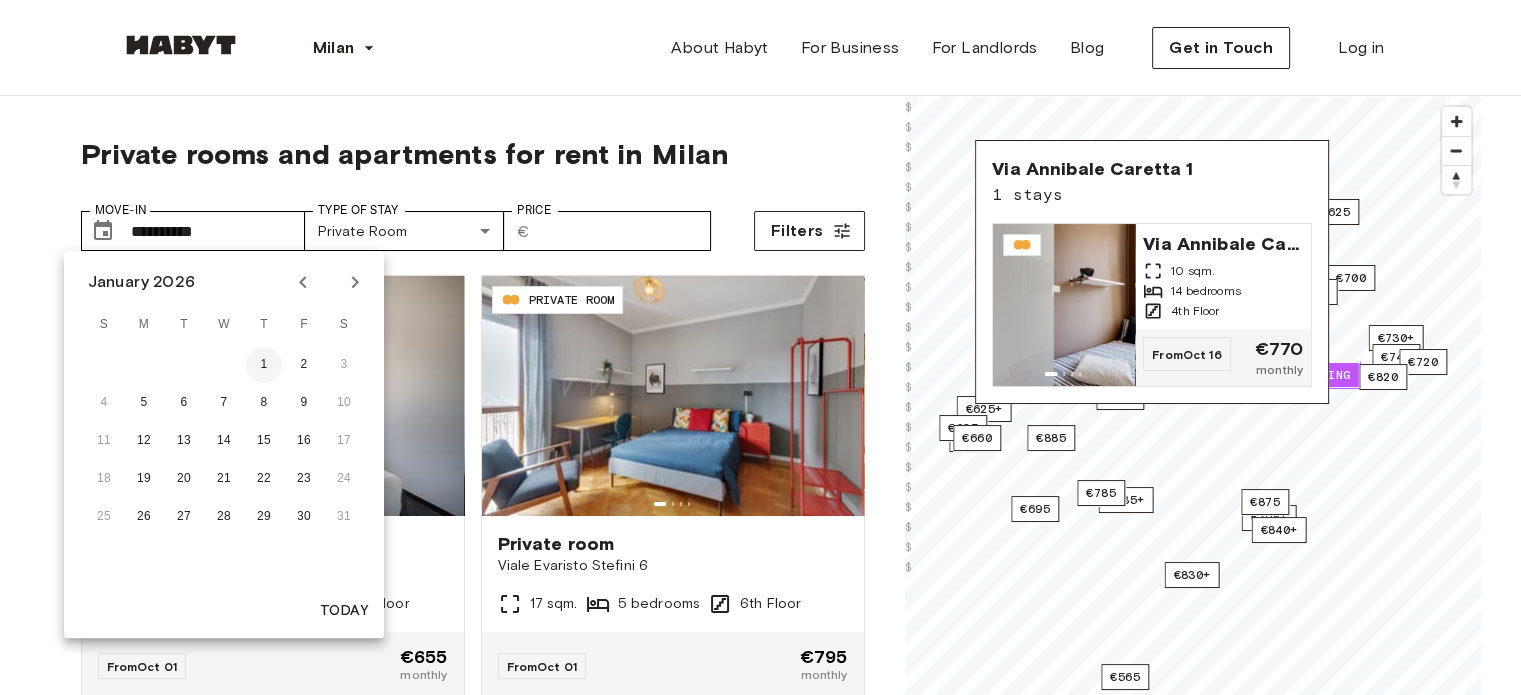 click on "1" at bounding box center (264, 365) 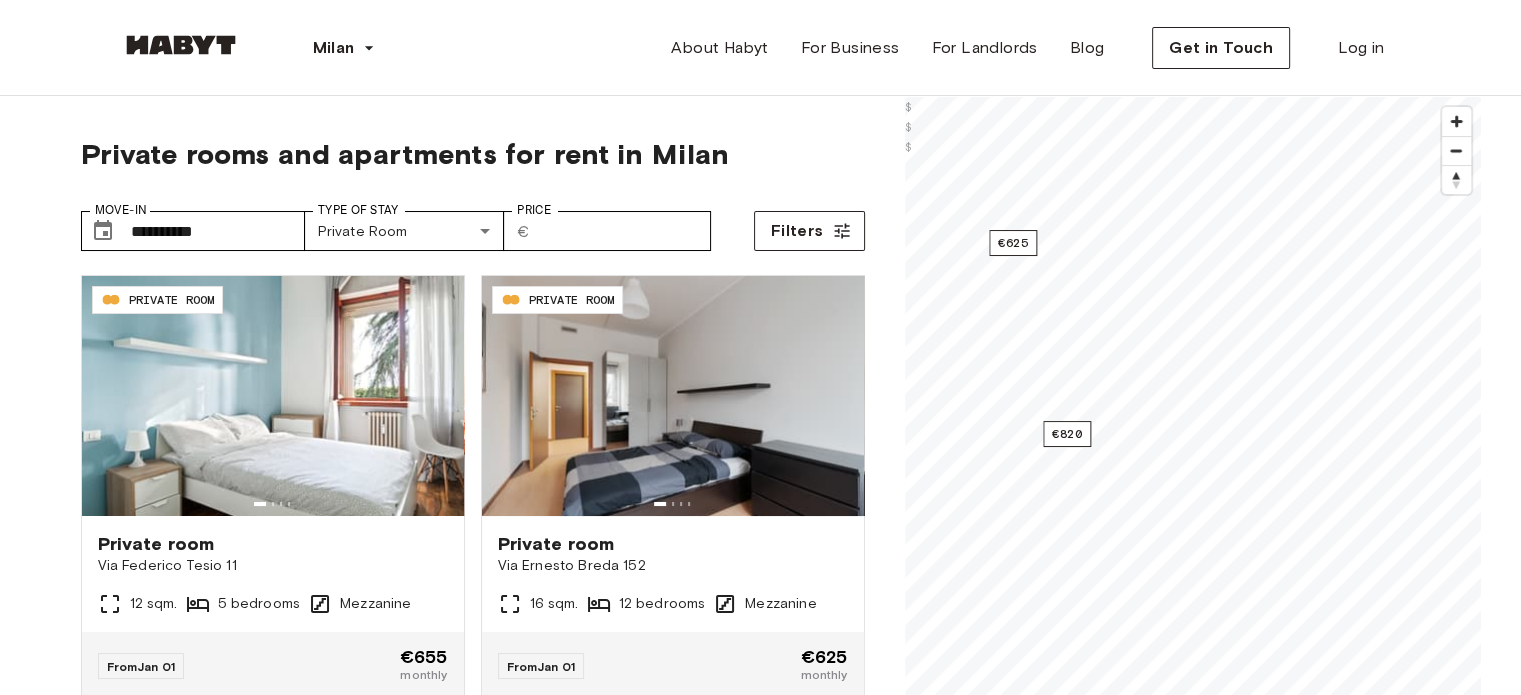 click on "**********" at bounding box center (761, 533) 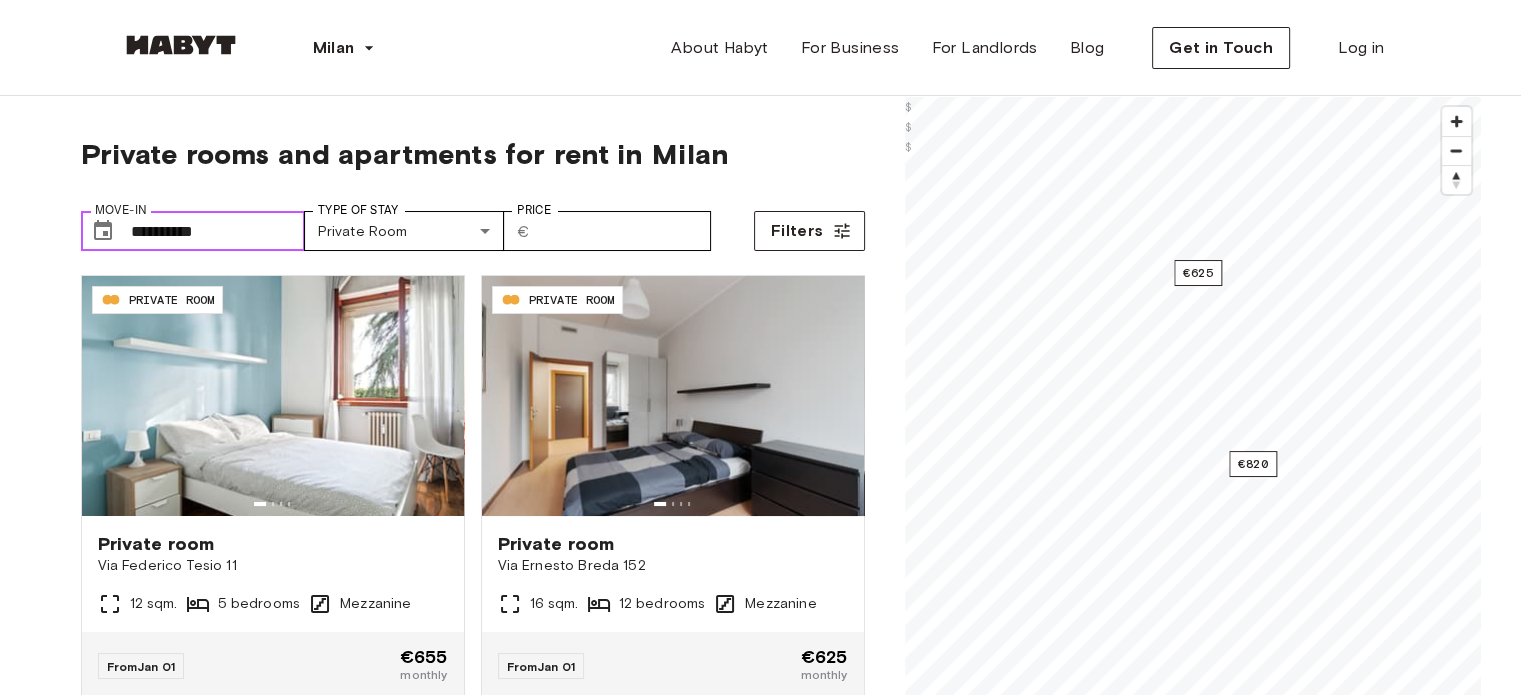 click on "**********" at bounding box center [218, 231] 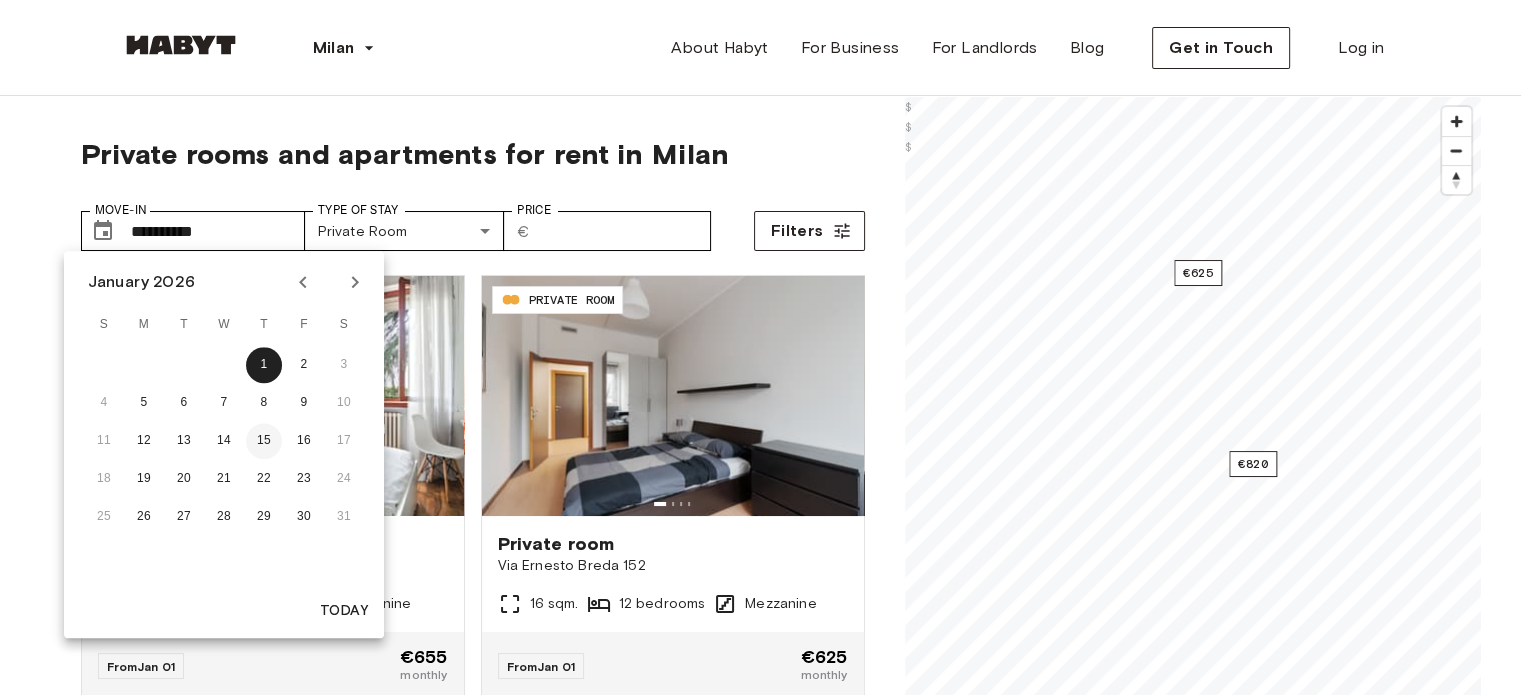 click on "15" at bounding box center (264, 441) 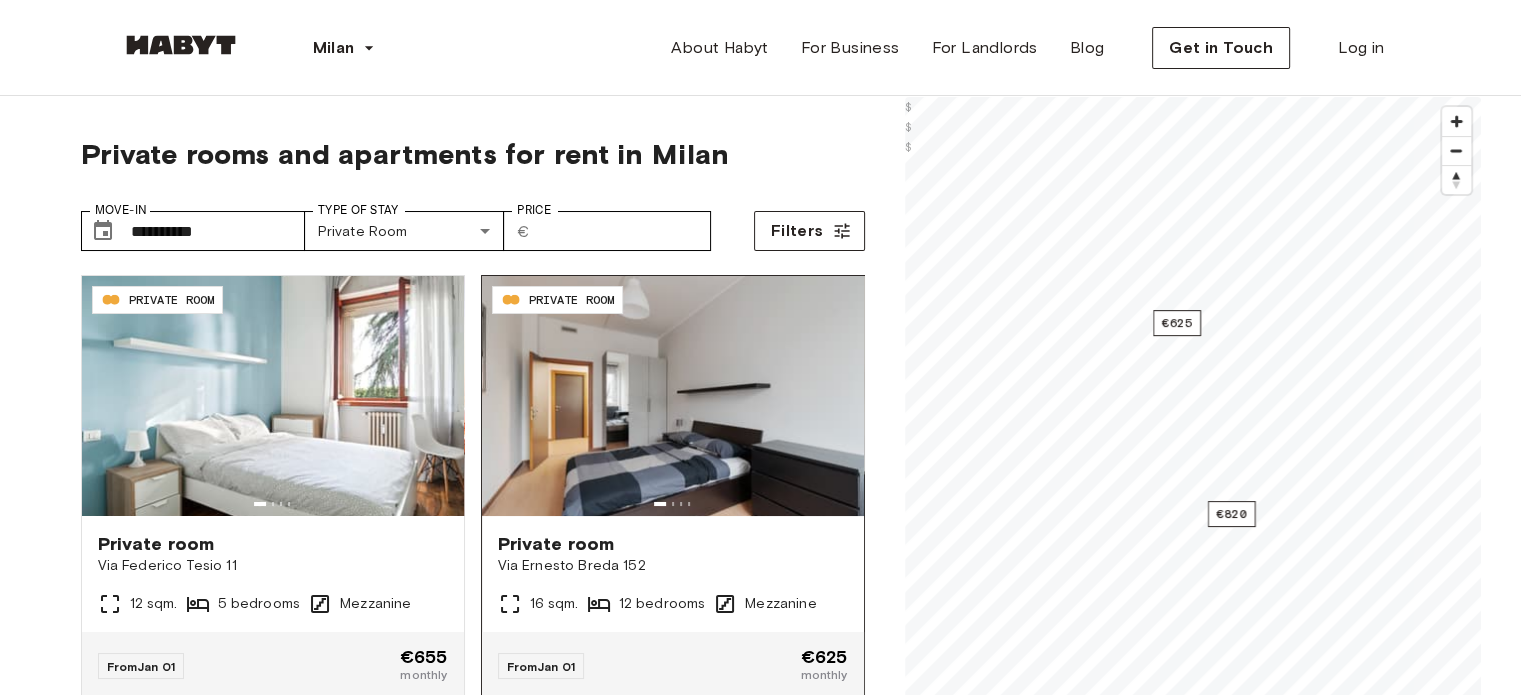 click on "**********" at bounding box center [761, 533] 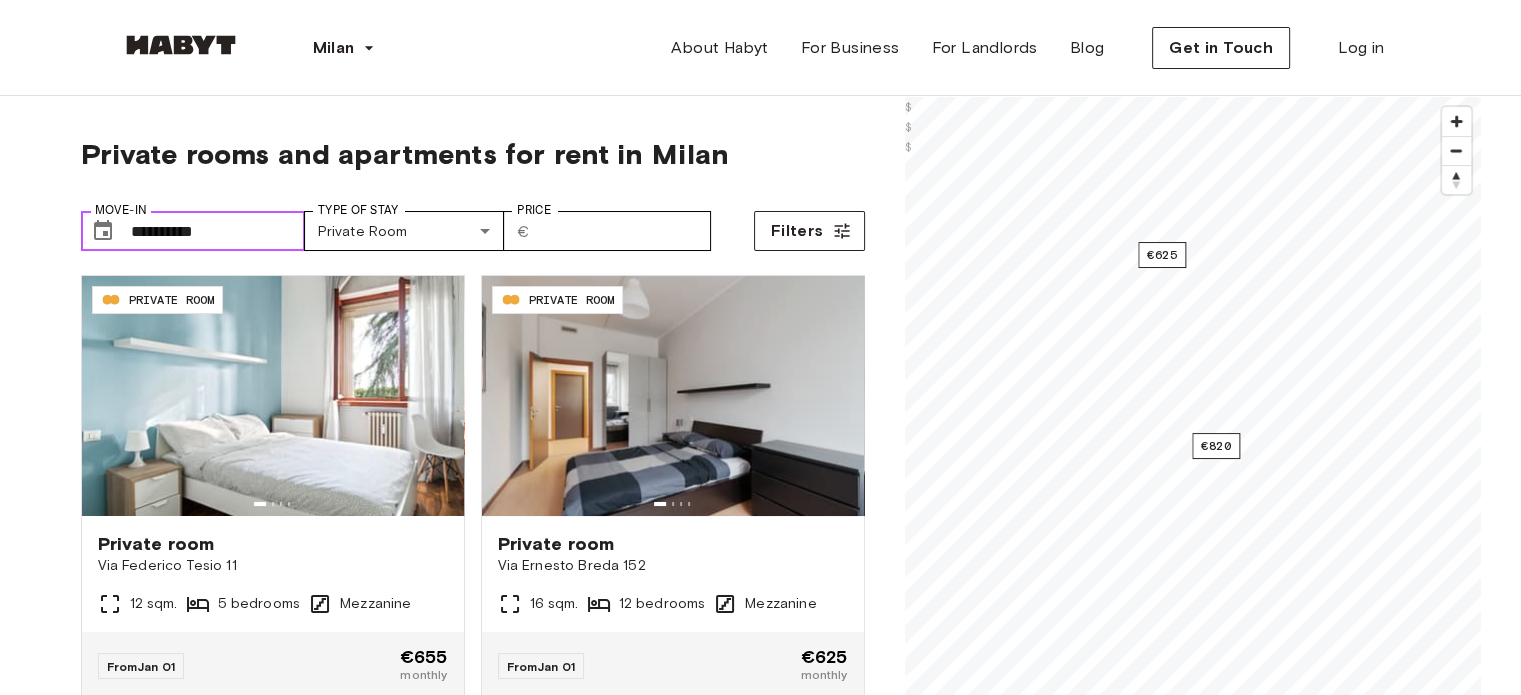 click on "**********" at bounding box center (218, 231) 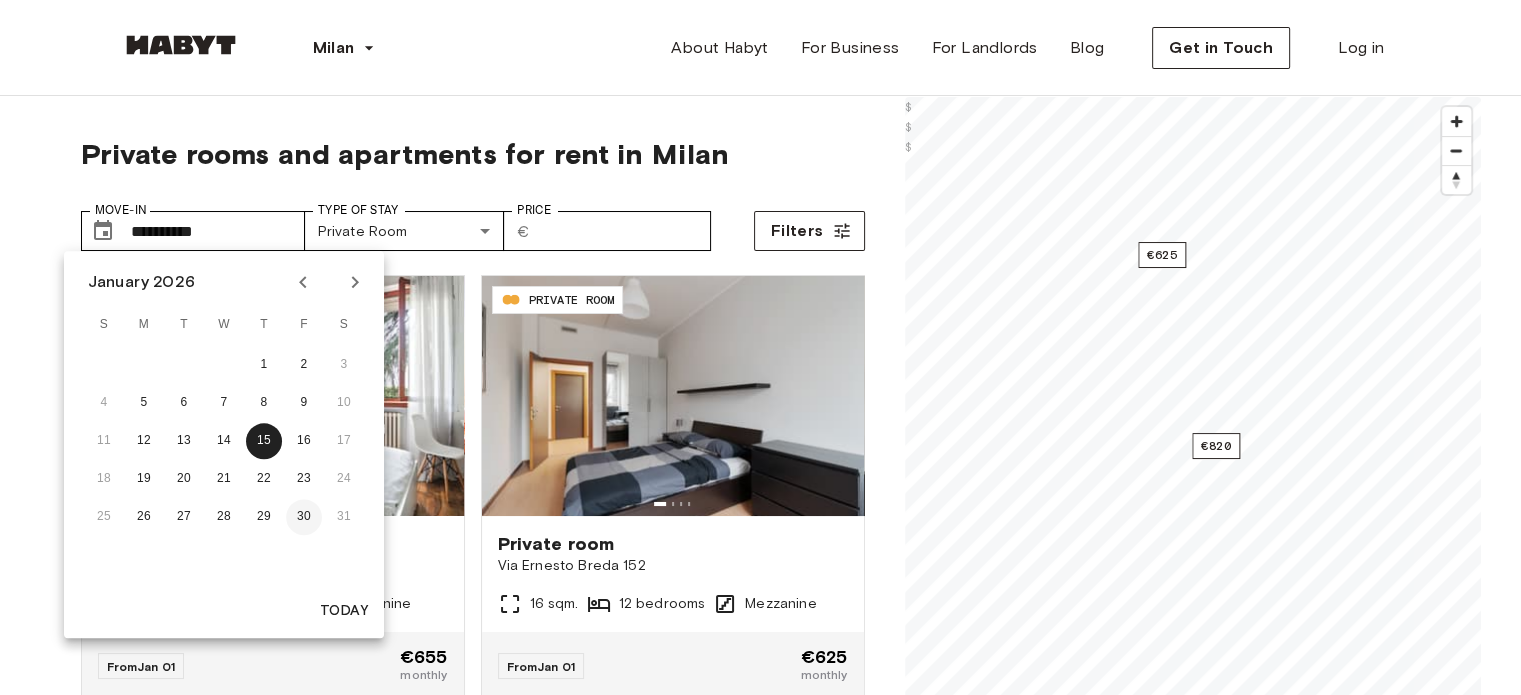 click on "30" at bounding box center [304, 517] 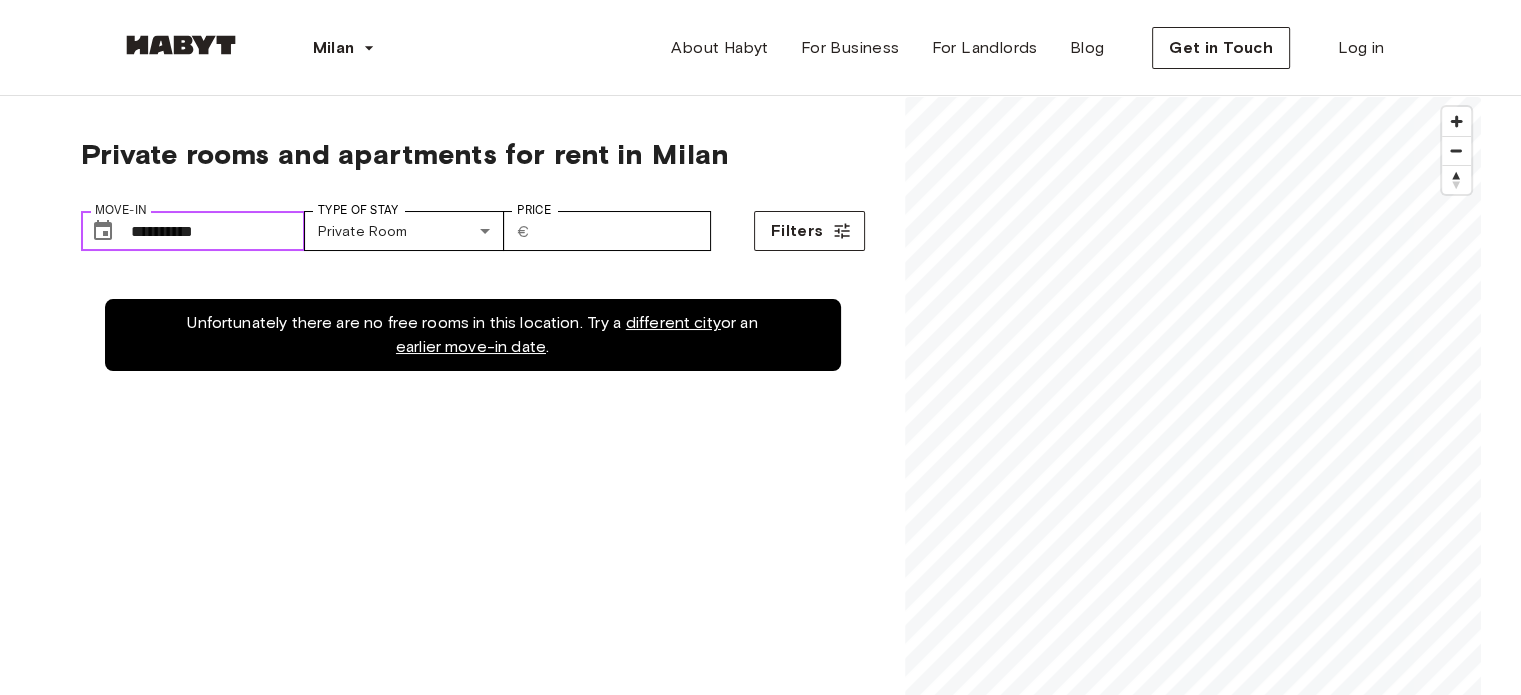 click on "**********" at bounding box center [218, 231] 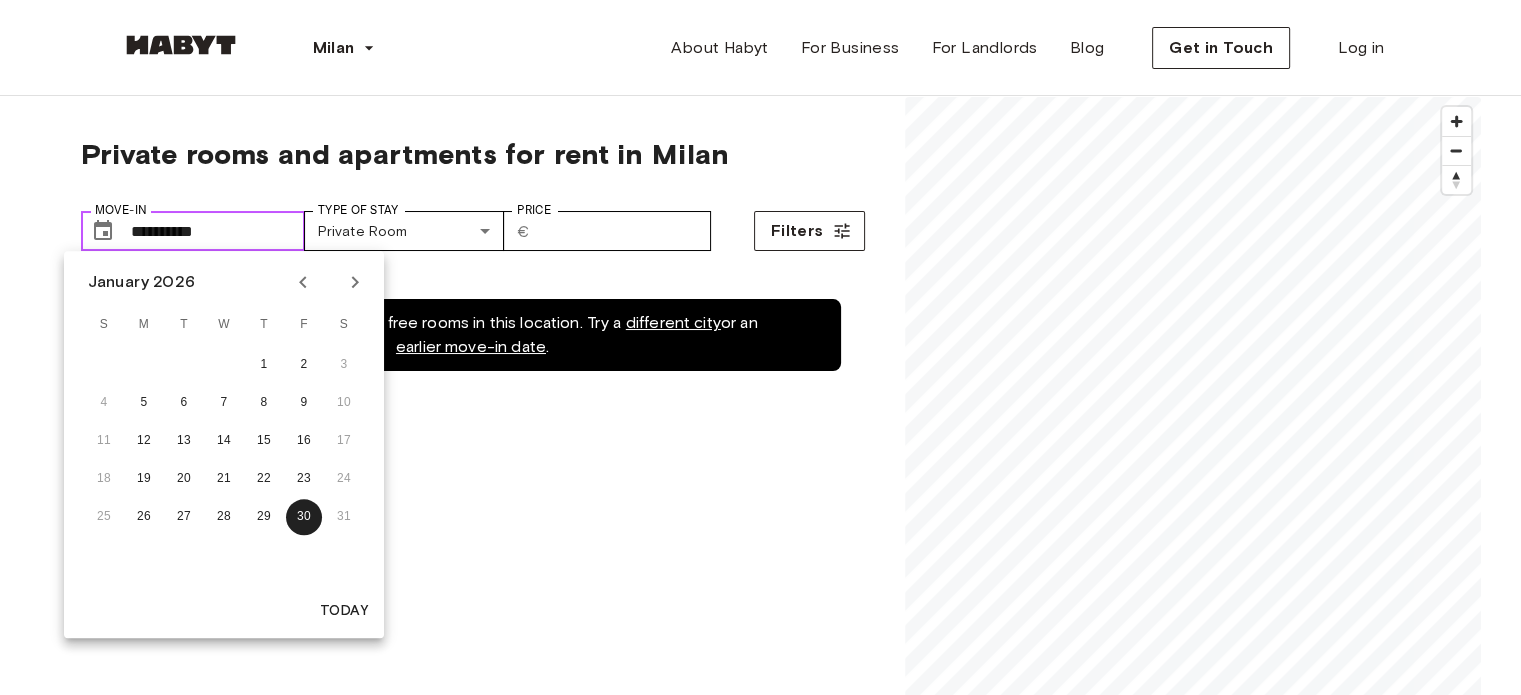 click on "**********" at bounding box center (218, 231) 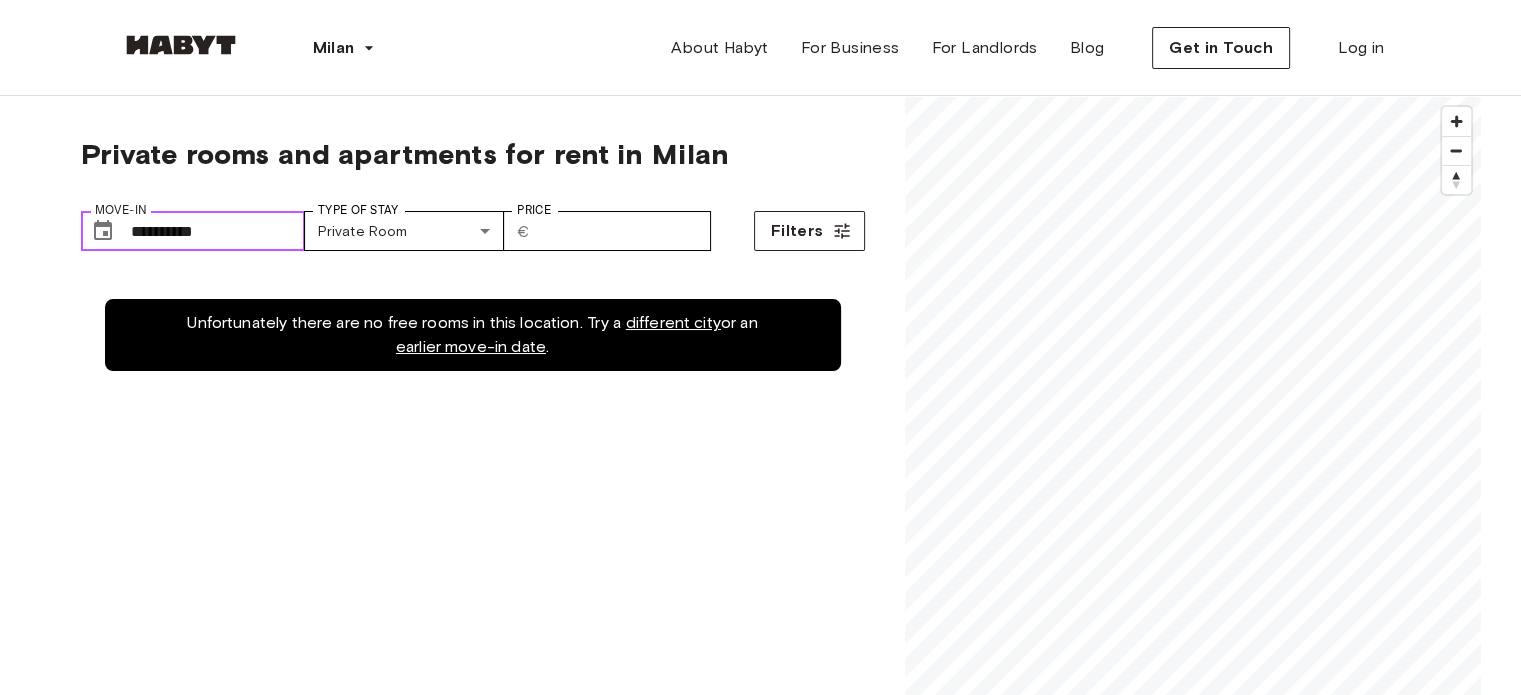 click on "**********" at bounding box center (218, 231) 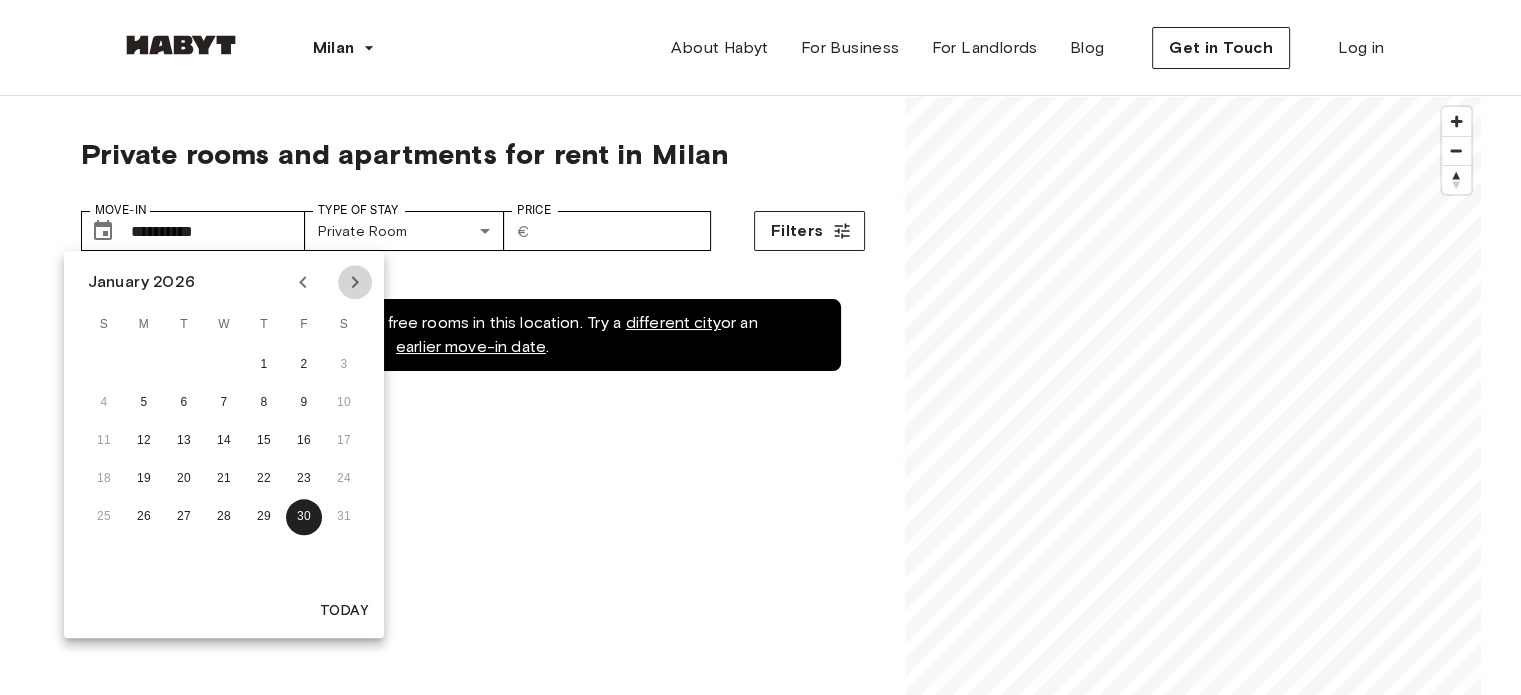 click 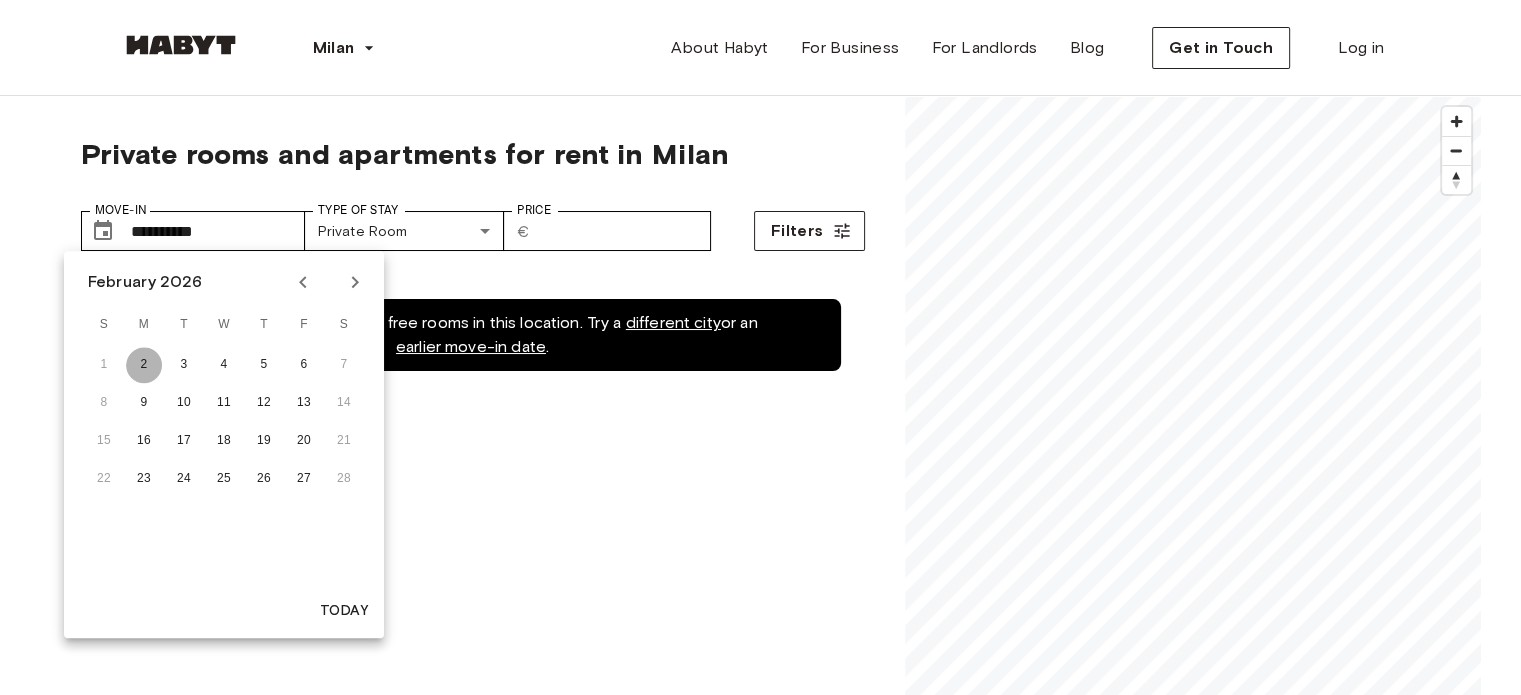 click on "2" at bounding box center [144, 365] 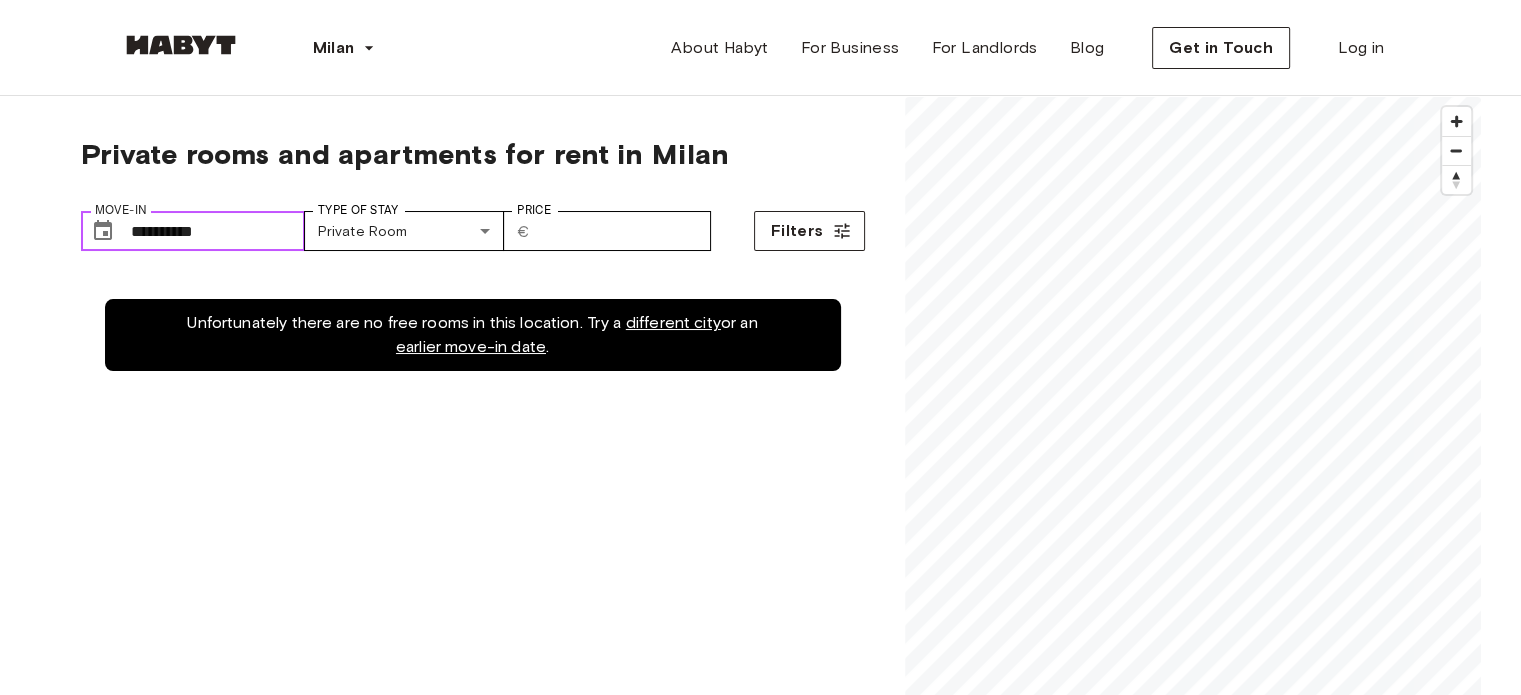 click on "**********" at bounding box center [218, 231] 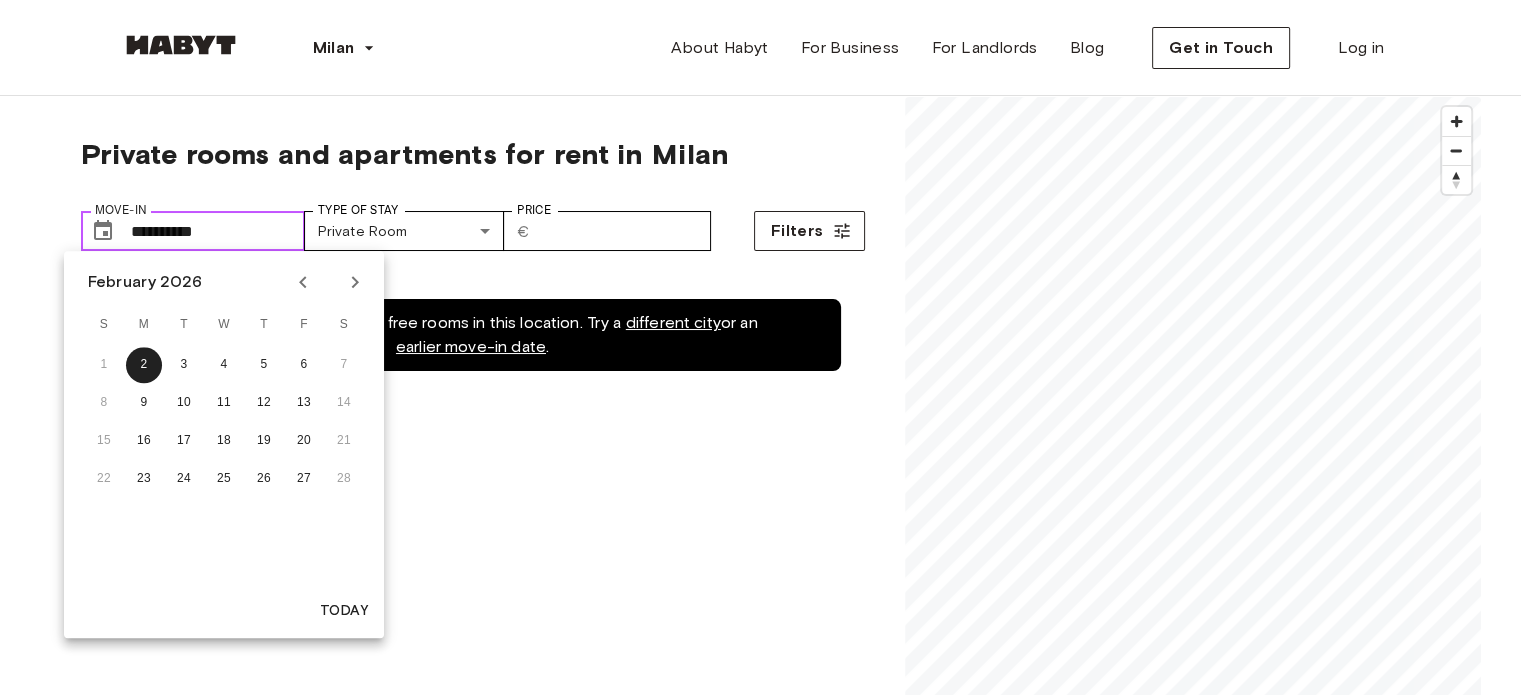 click on "**********" at bounding box center (218, 231) 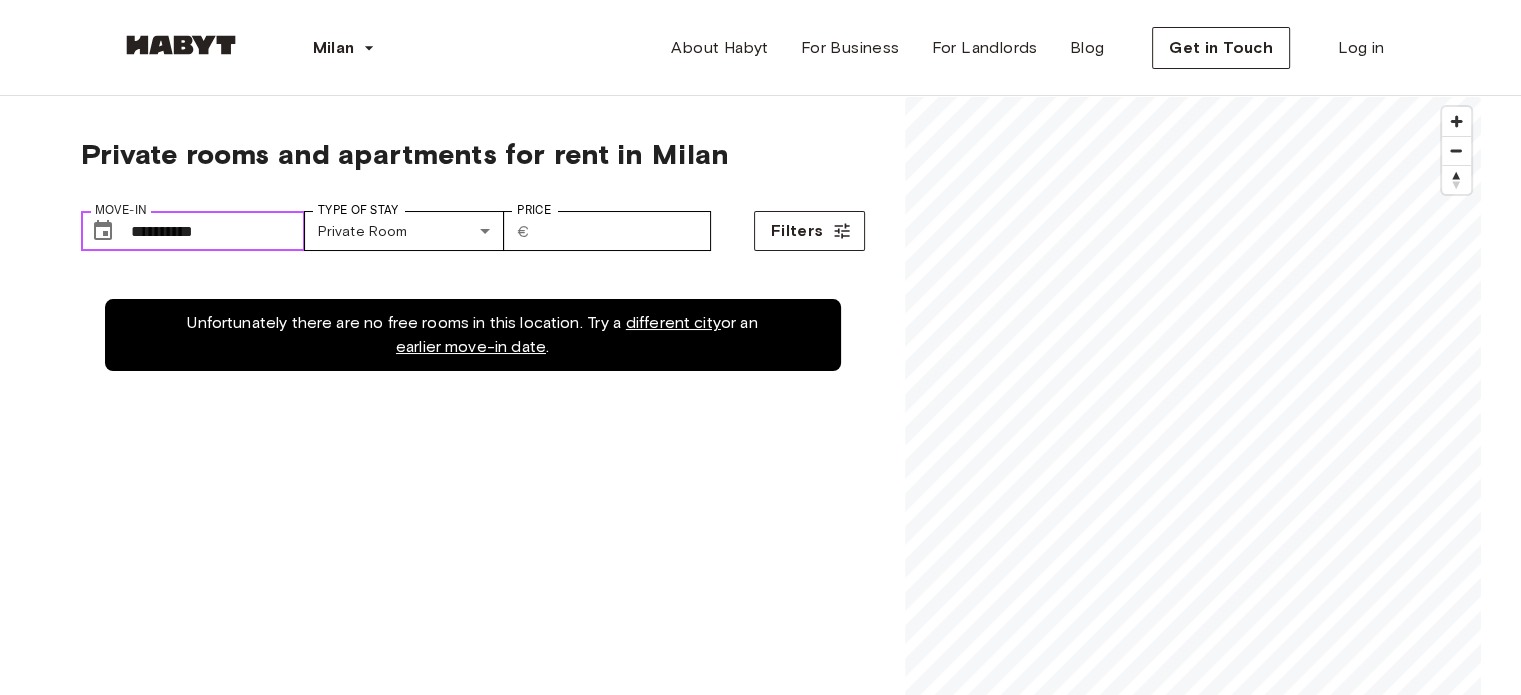 click on "**********" at bounding box center (218, 231) 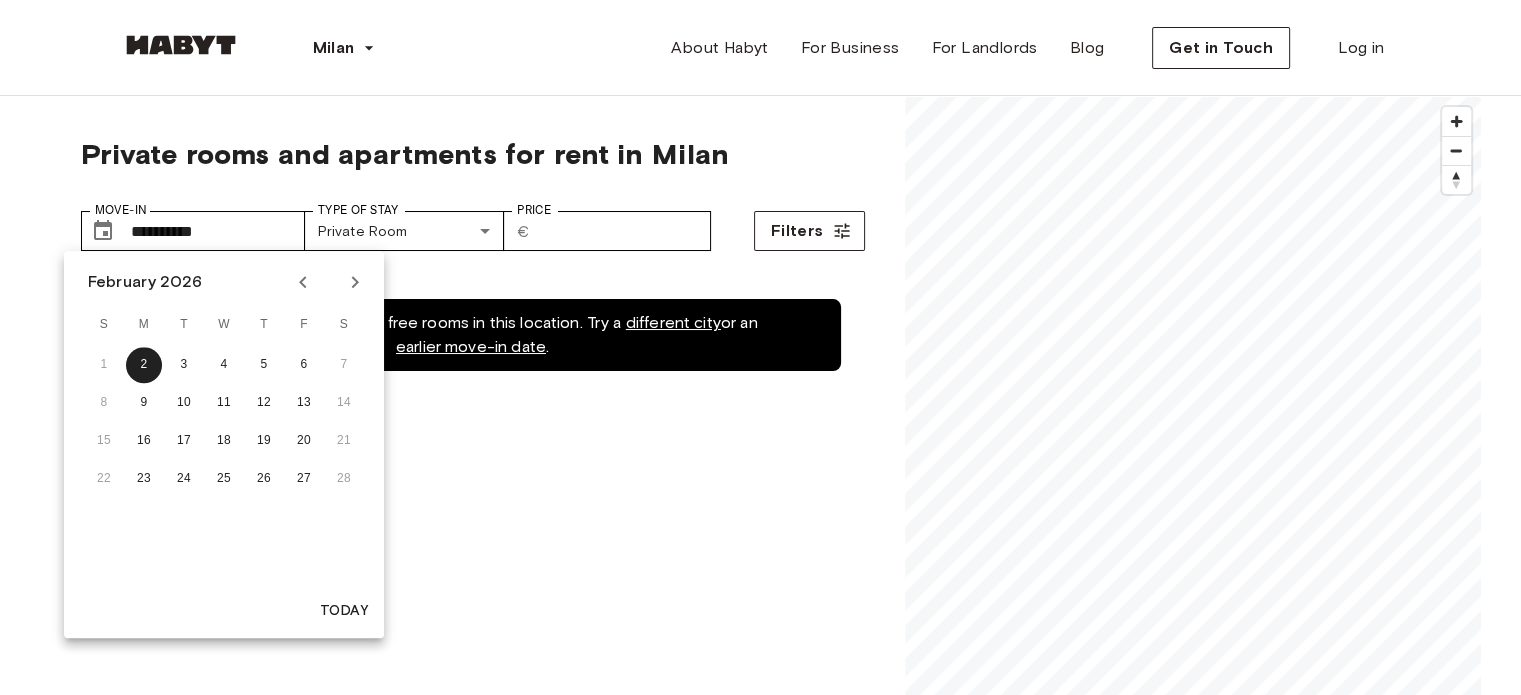 click 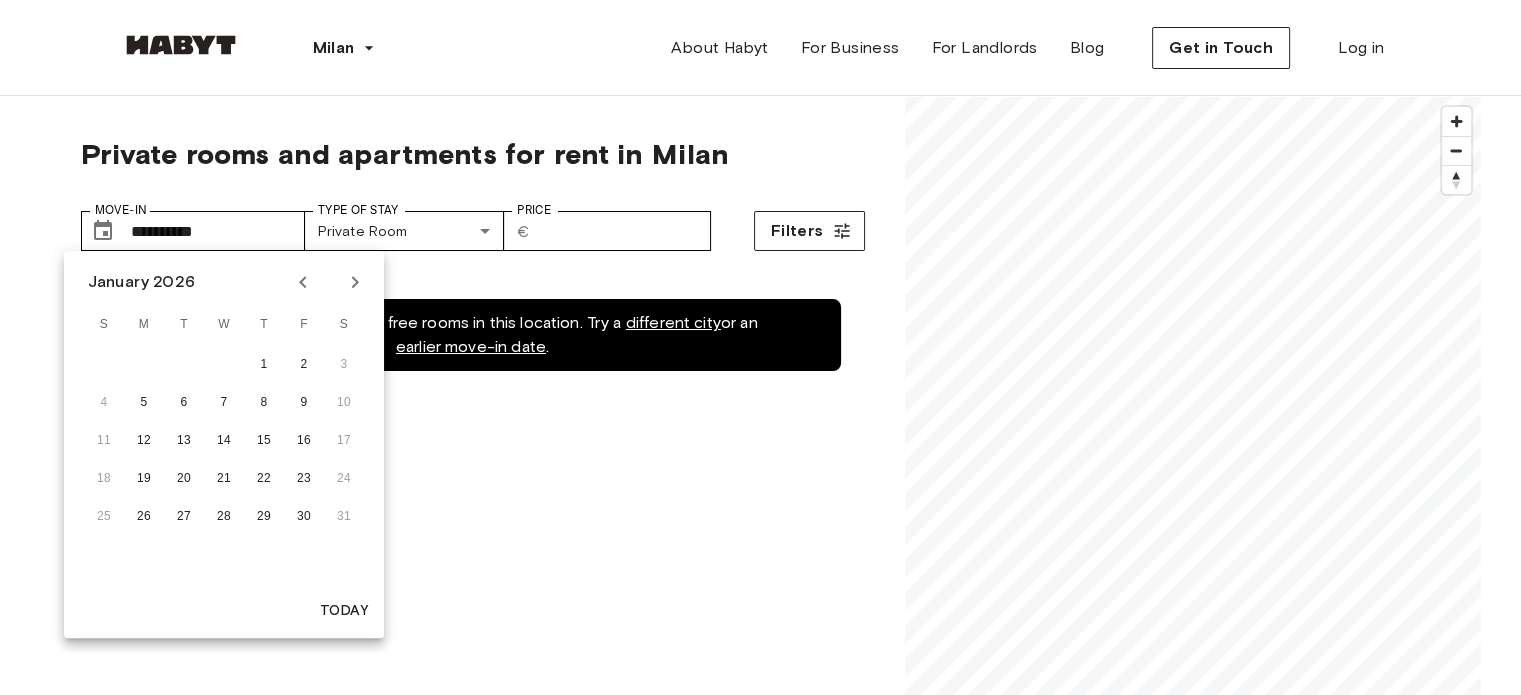 click 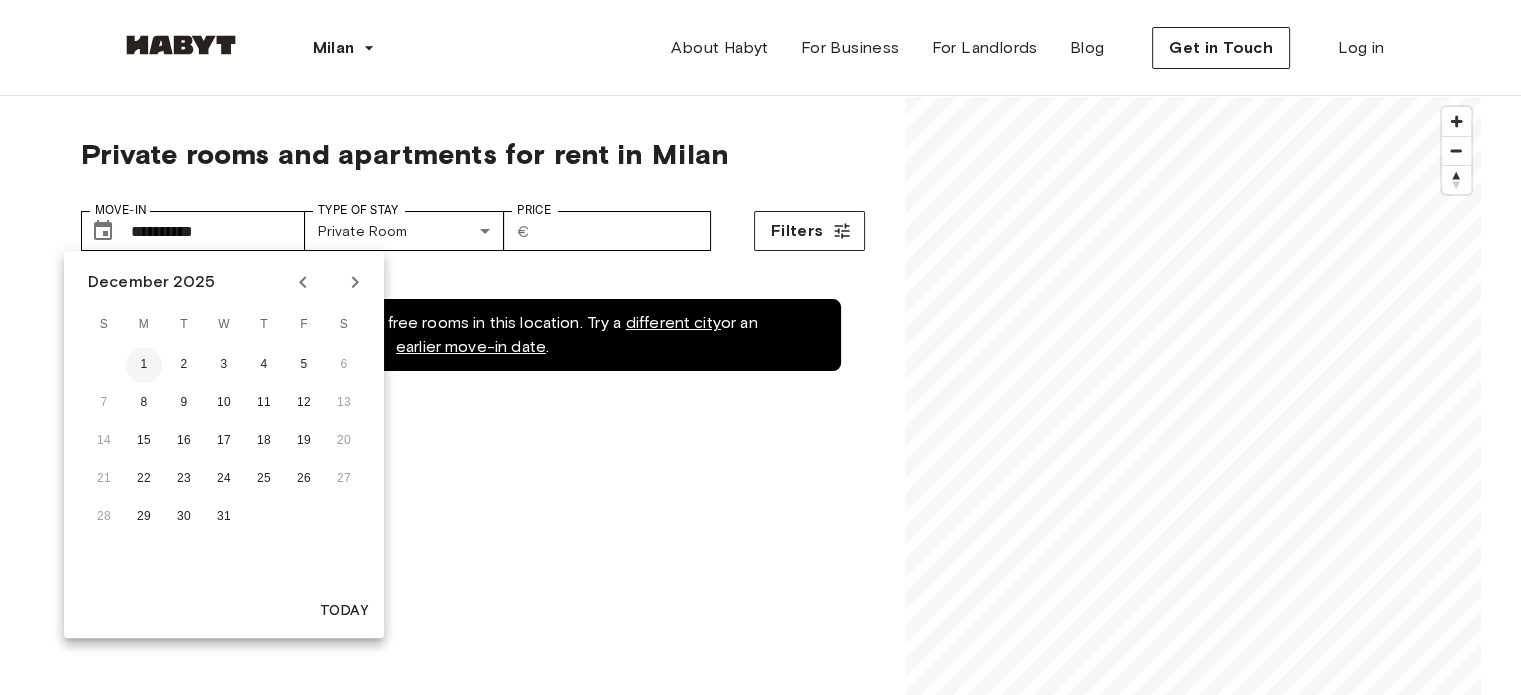 click on "1" at bounding box center (144, 365) 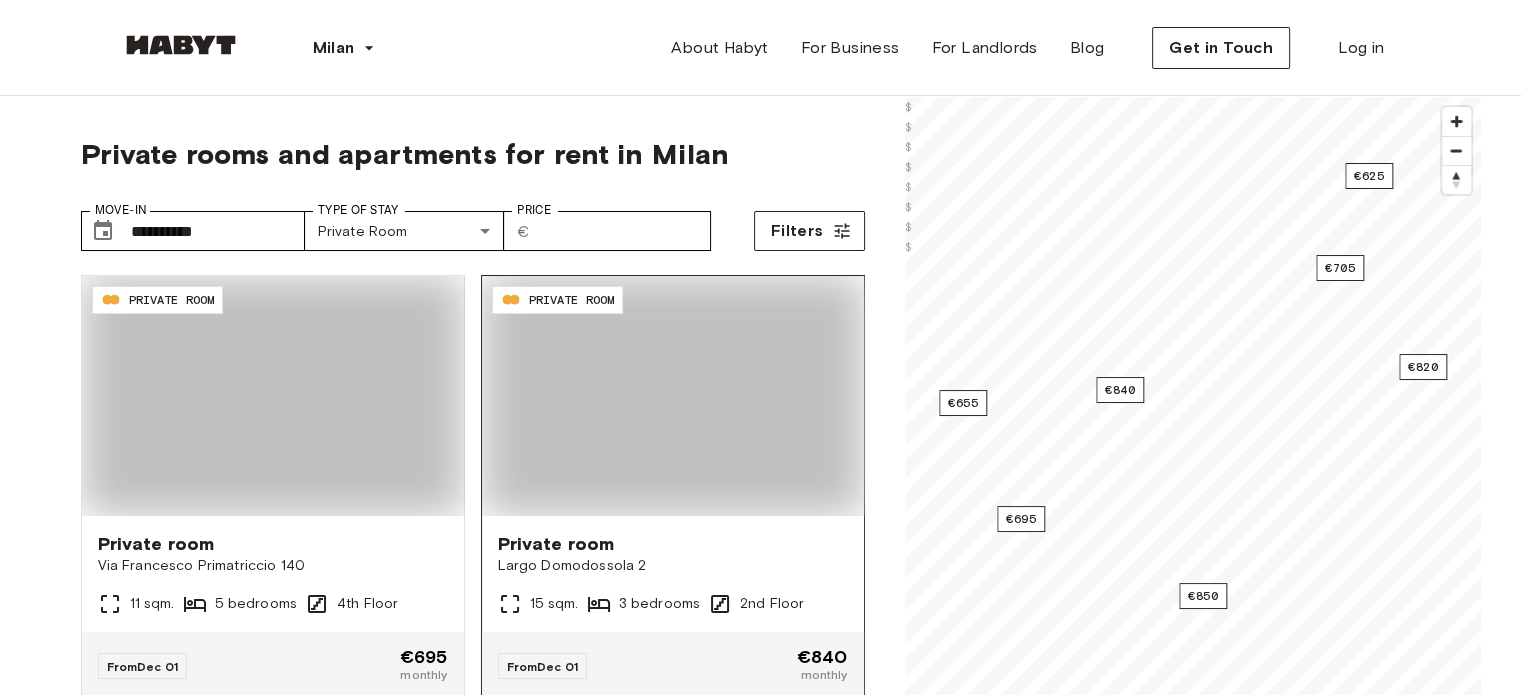 type on "**********" 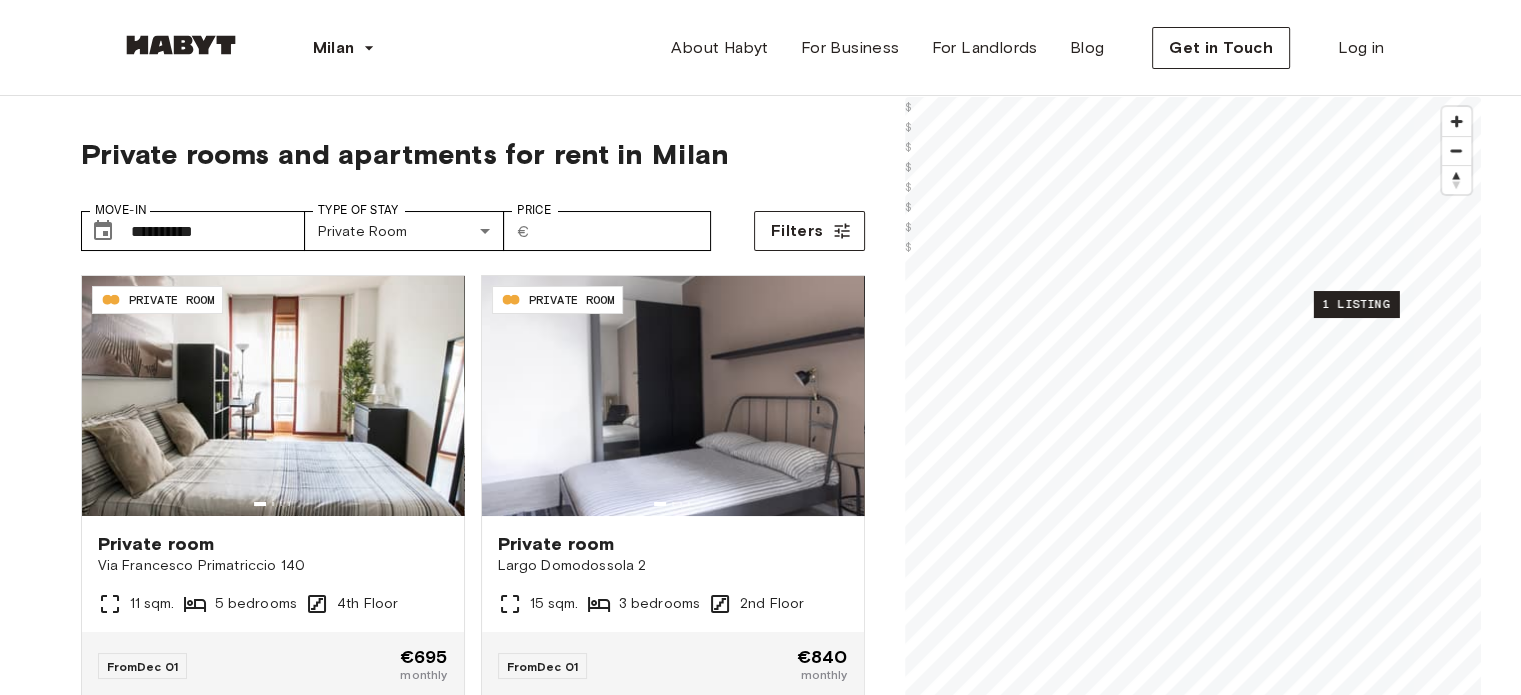 click on "1 listing" at bounding box center (1355, 304) 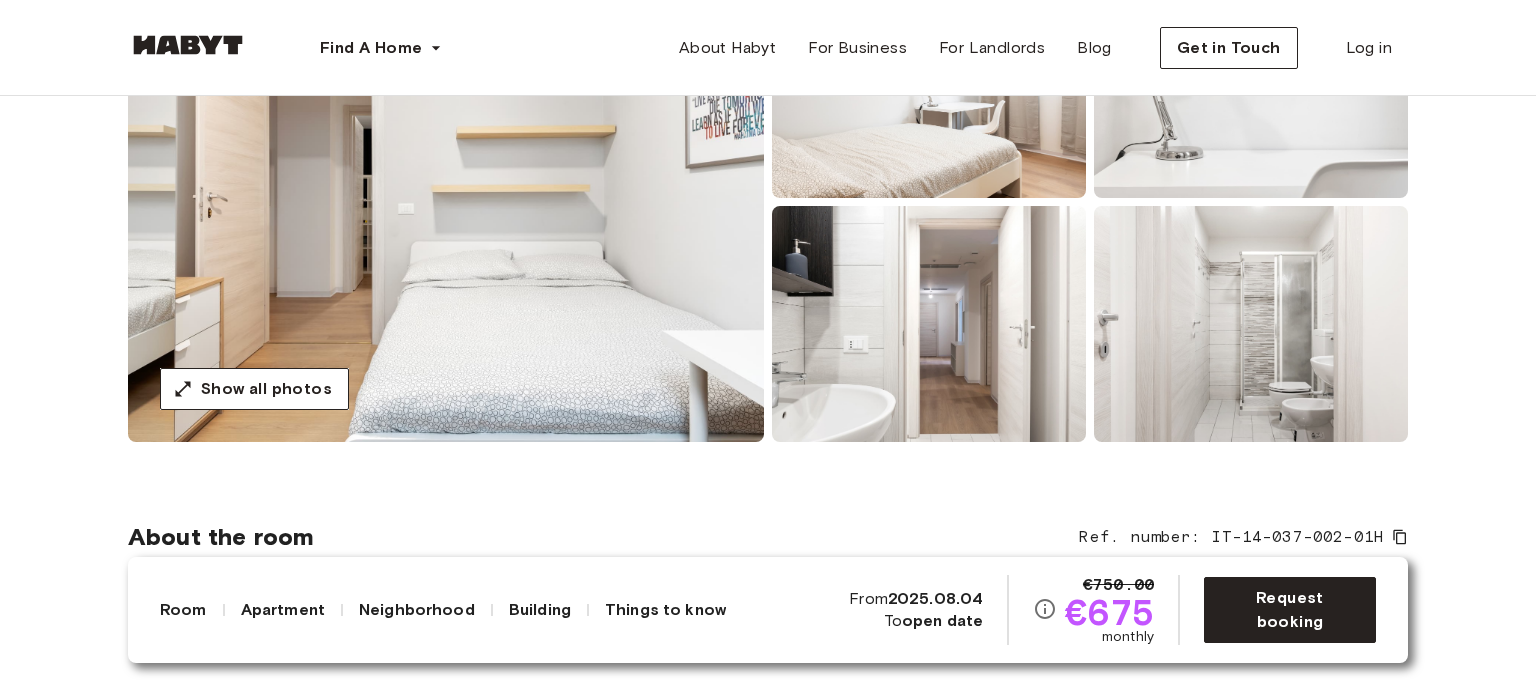scroll, scrollTop: 300, scrollLeft: 0, axis: vertical 